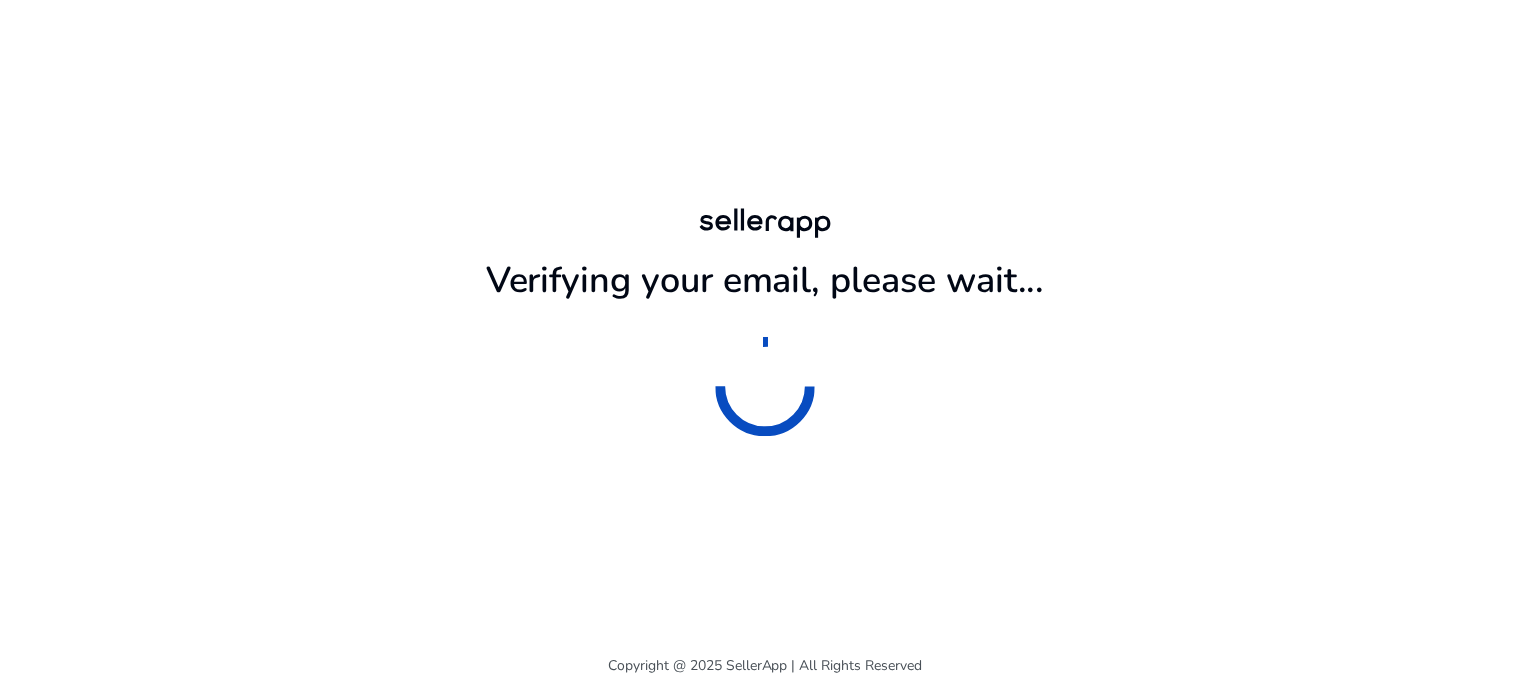 scroll, scrollTop: 0, scrollLeft: 0, axis: both 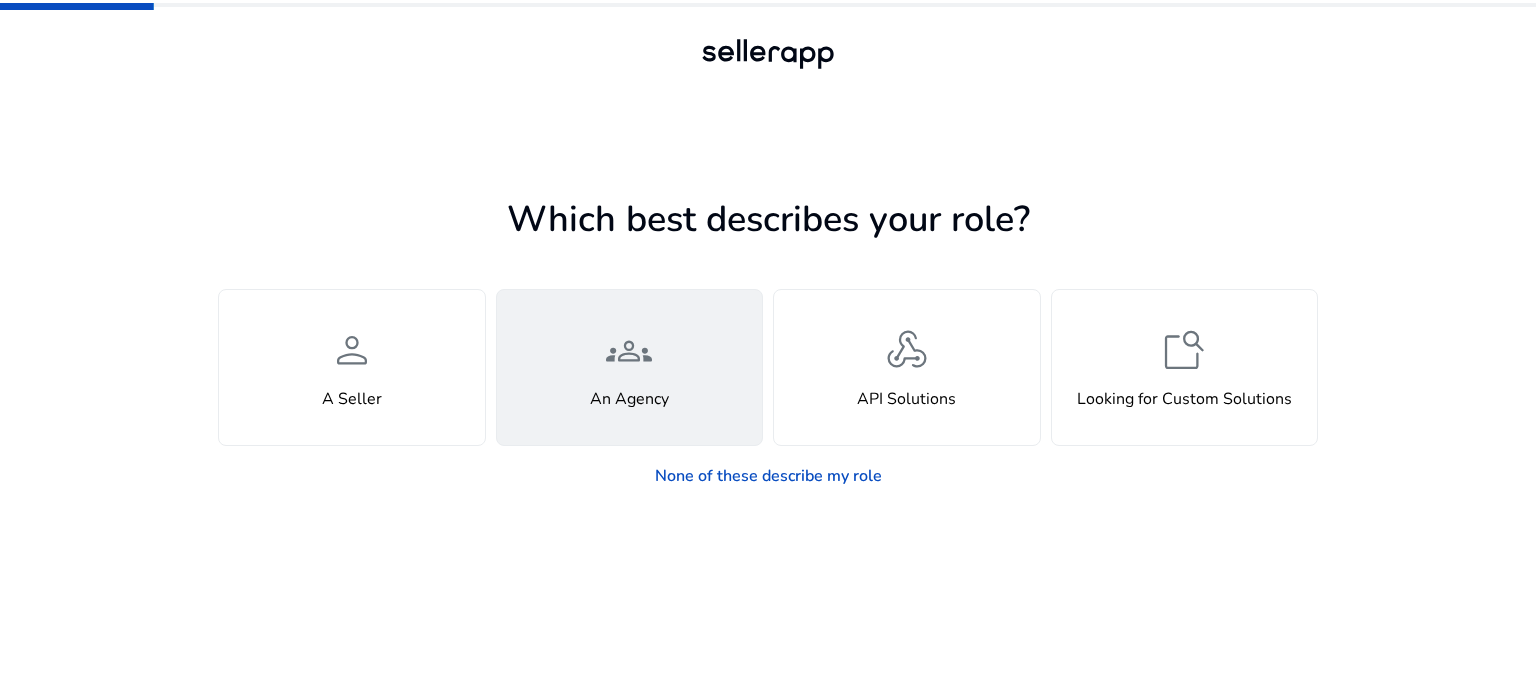 click on "groups" 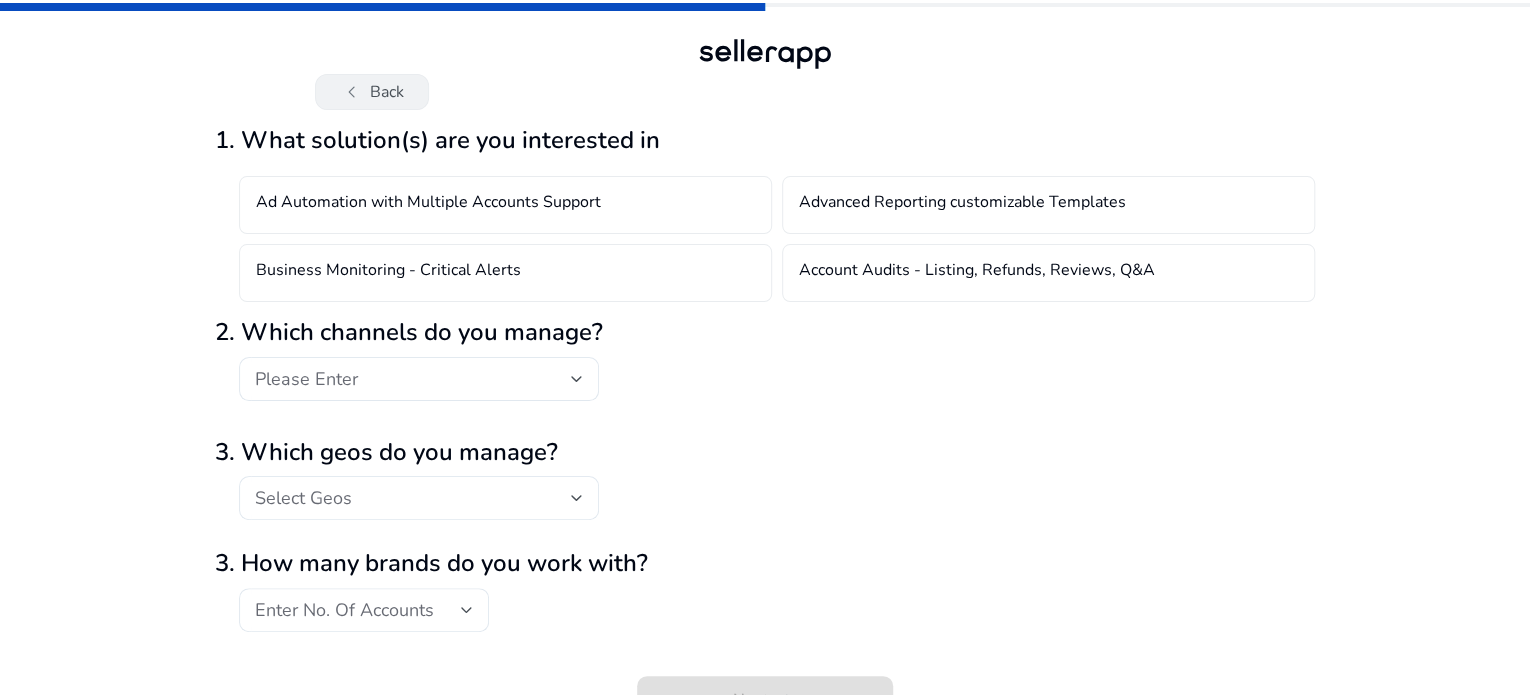 click on "chevron_left   Back" 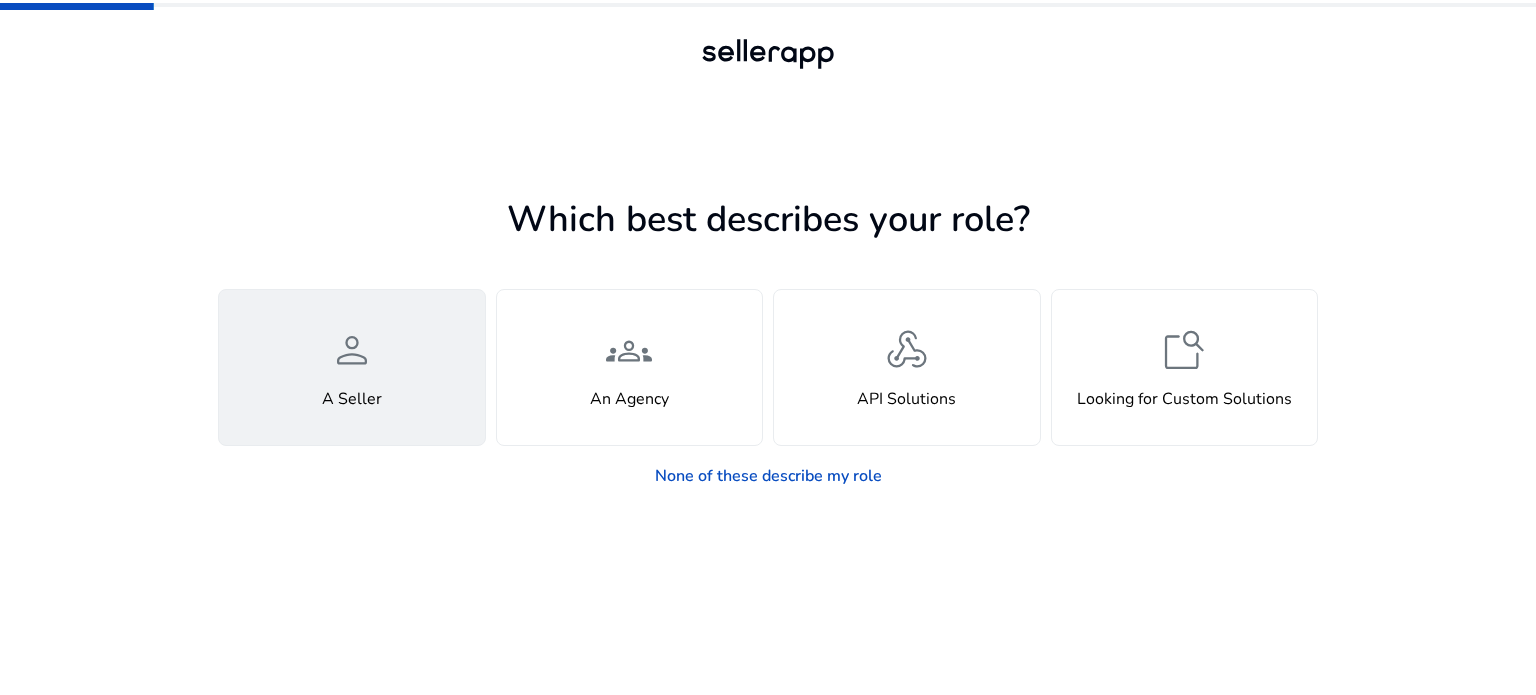 click on "person  A Seller" 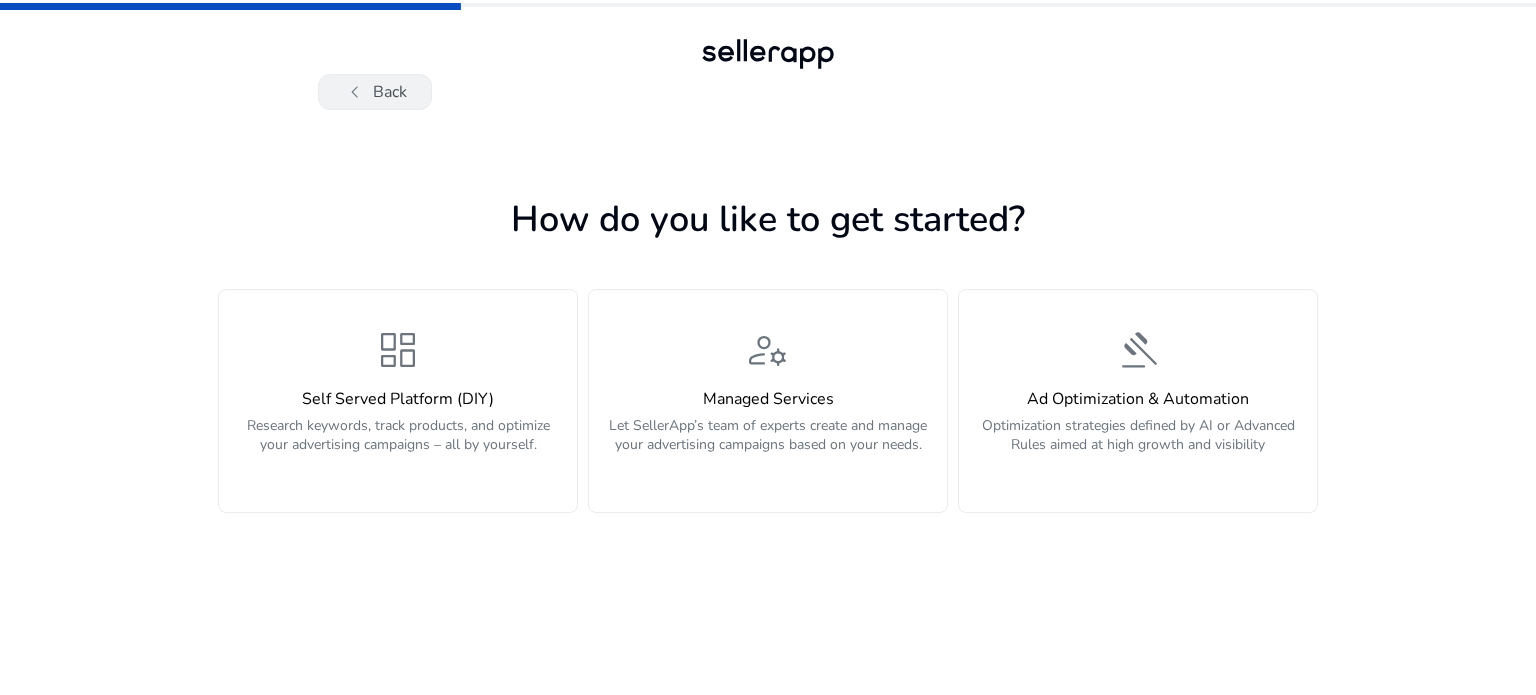 click on "chevron_left   Back" 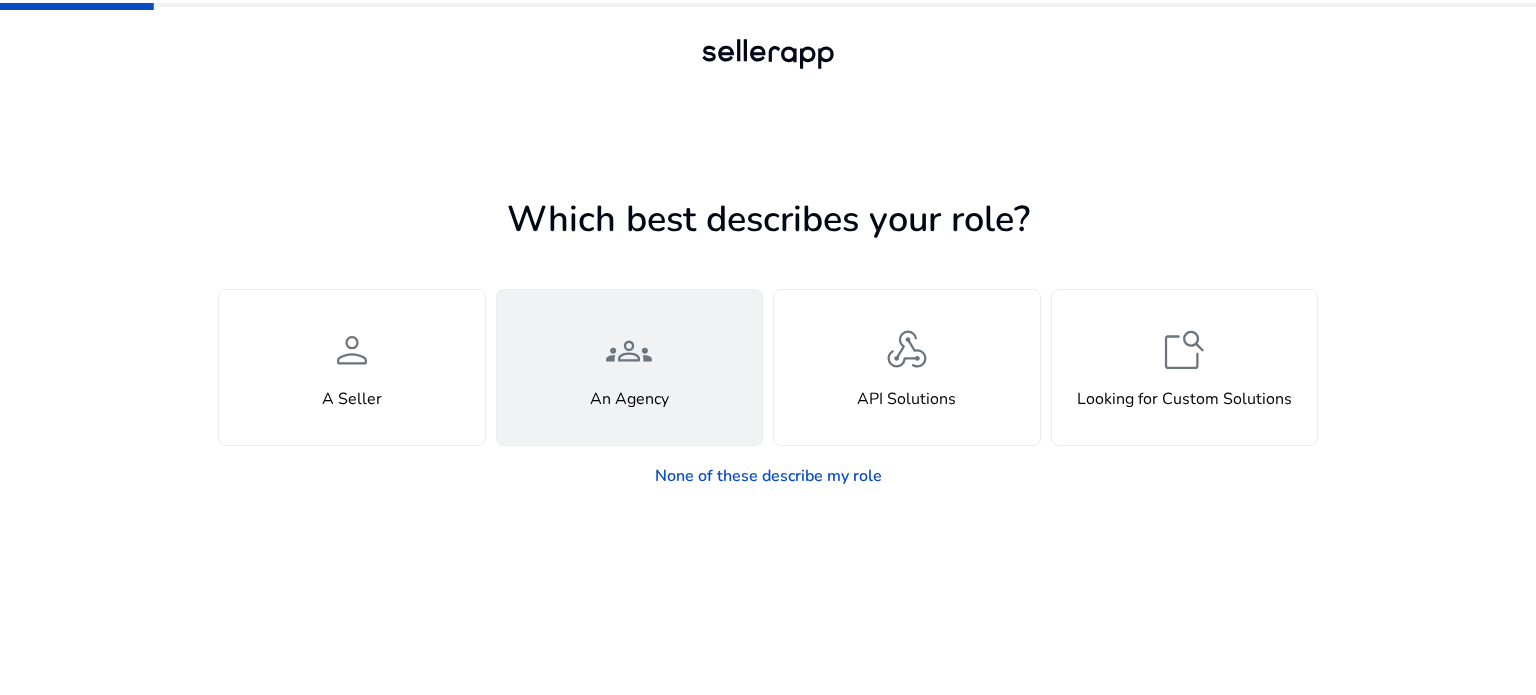 click on "groups" 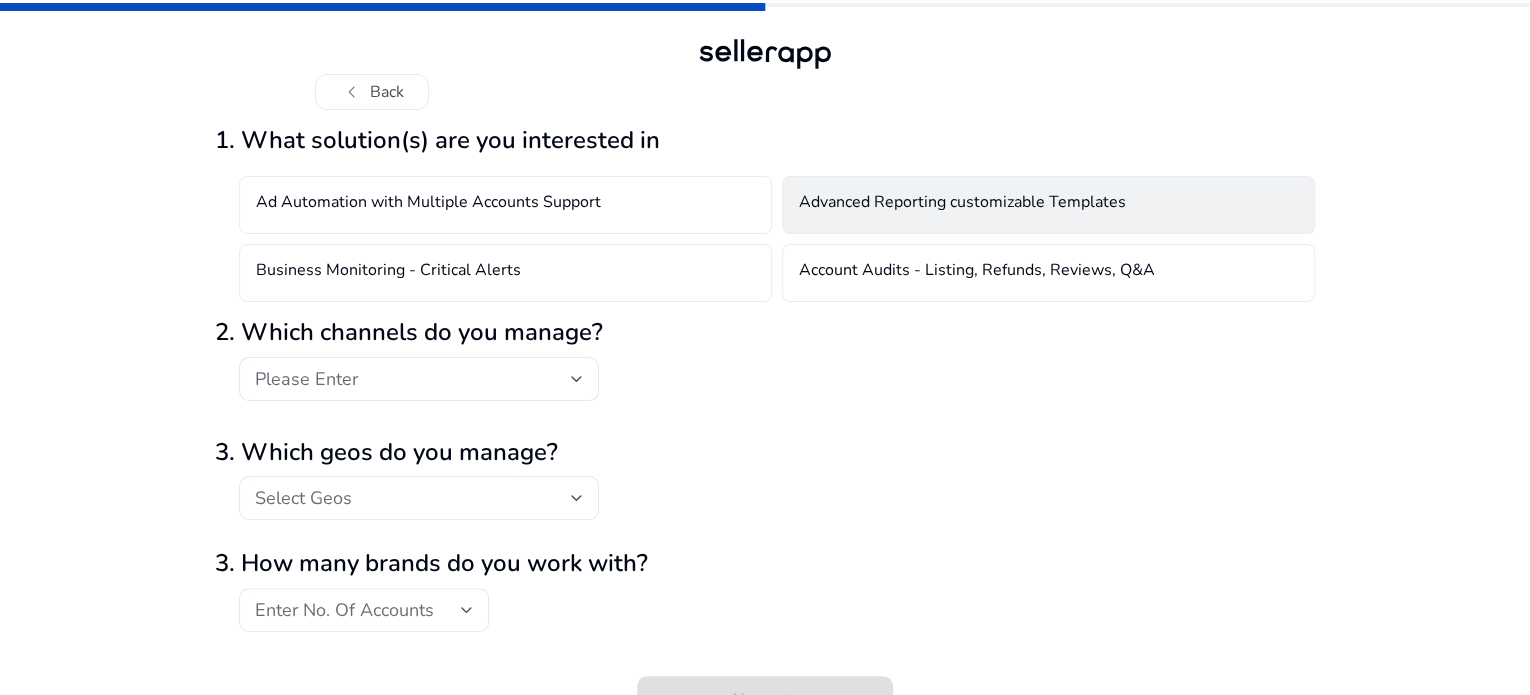 click on "Advanced Reporting customizable Templates" 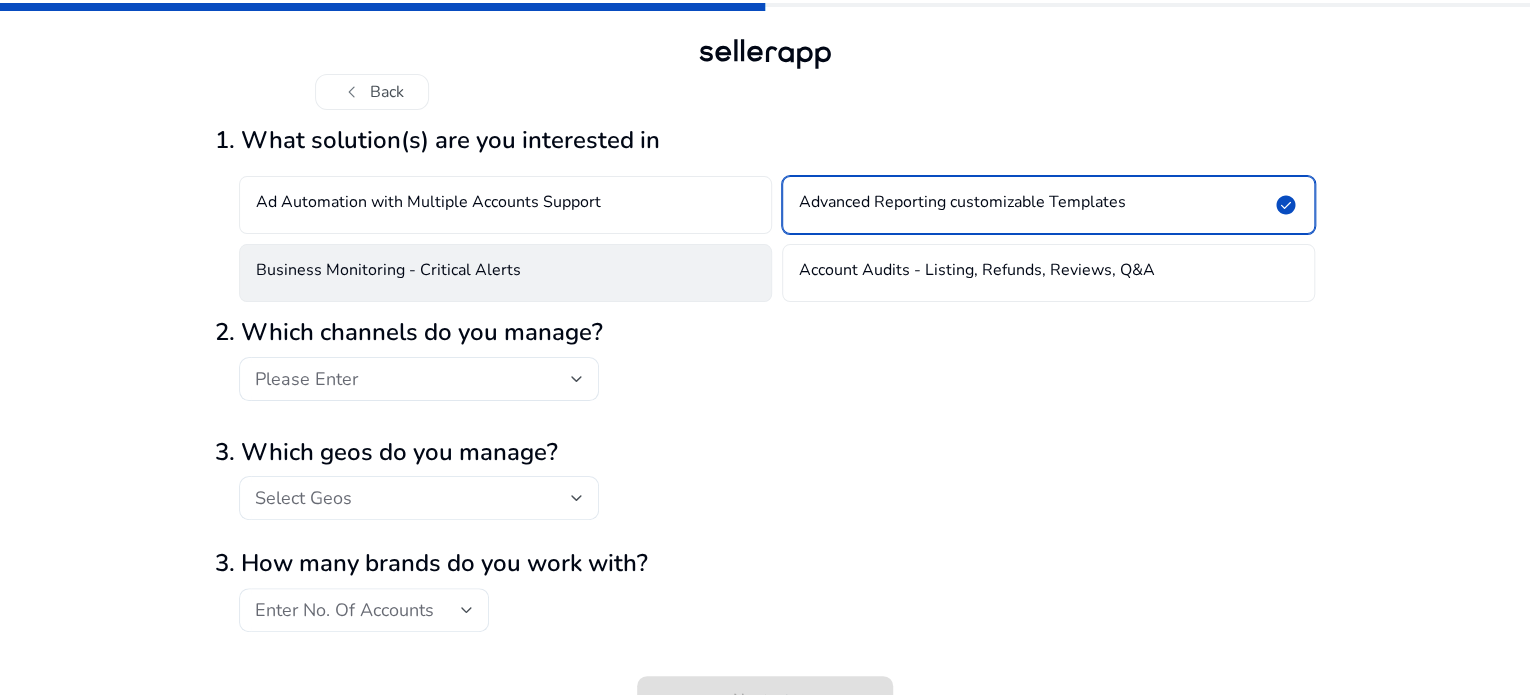 click on "Business Monitoring - Critical Alerts" 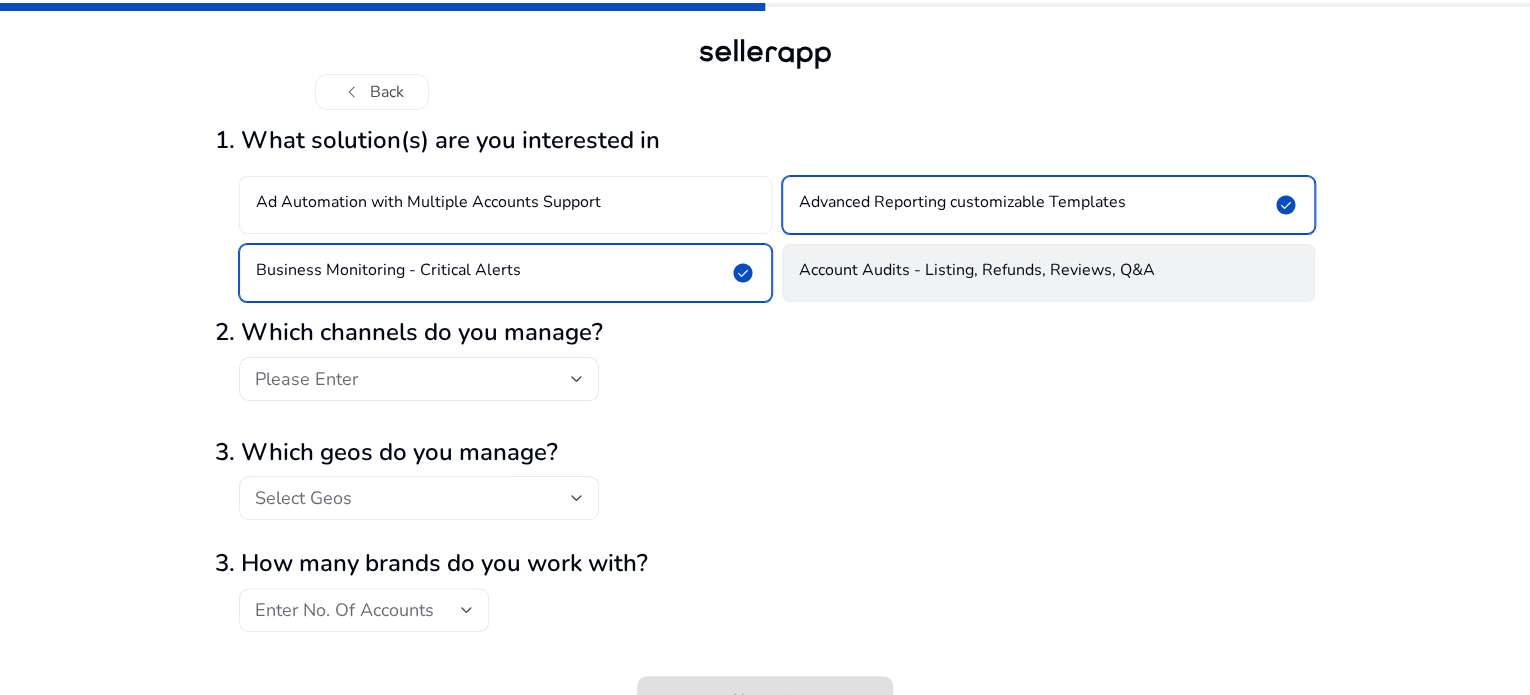 click on "Account Audits - Listing, Refunds, Reviews, Q&A" 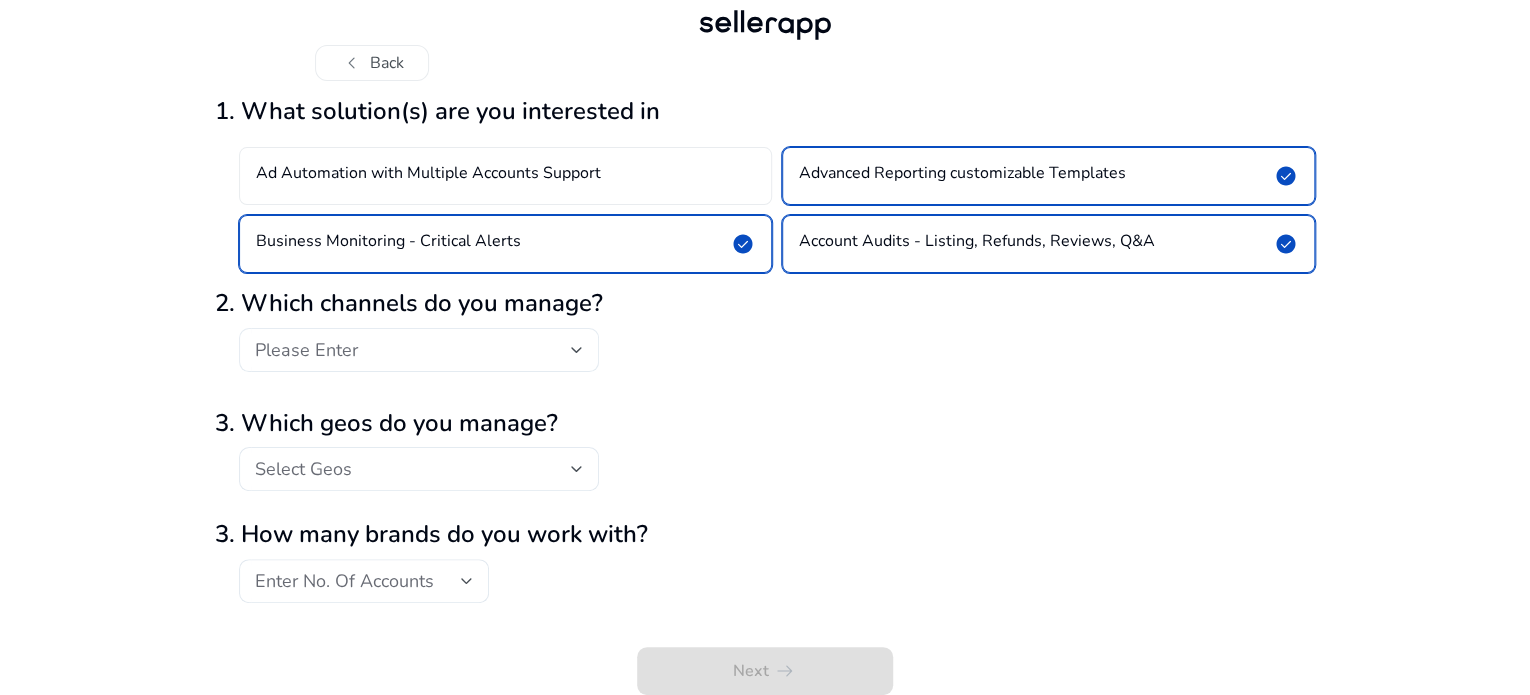 scroll, scrollTop: 92, scrollLeft: 0, axis: vertical 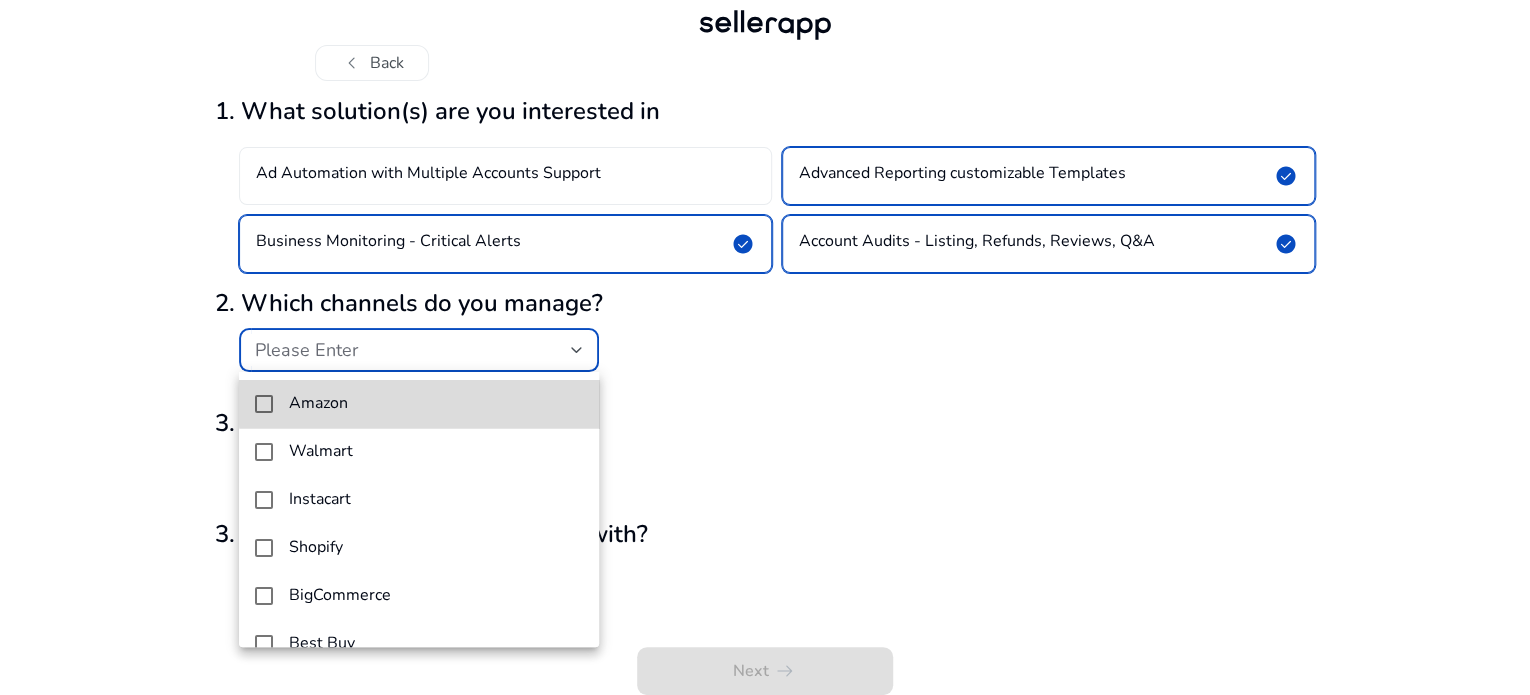 click on "Amazon" at bounding box center (436, 403) 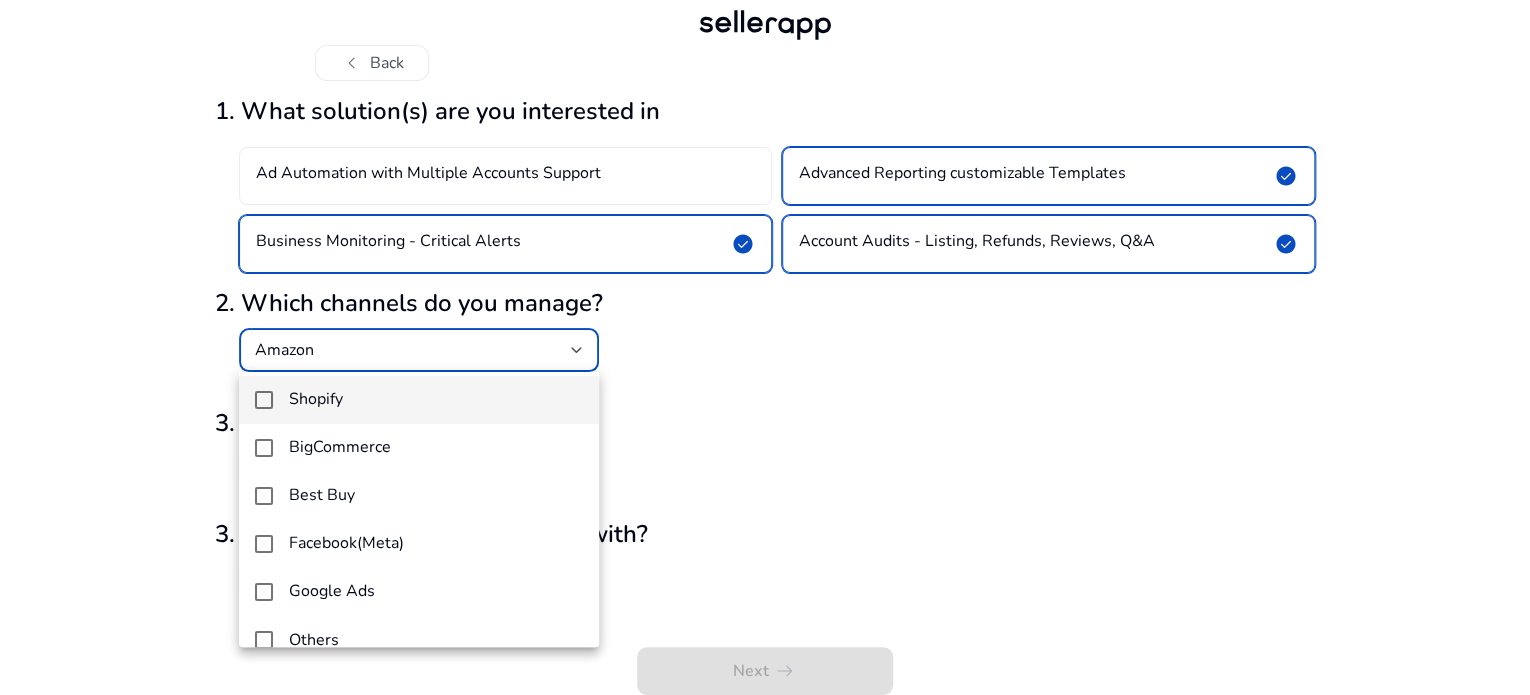 scroll, scrollTop: 172, scrollLeft: 0, axis: vertical 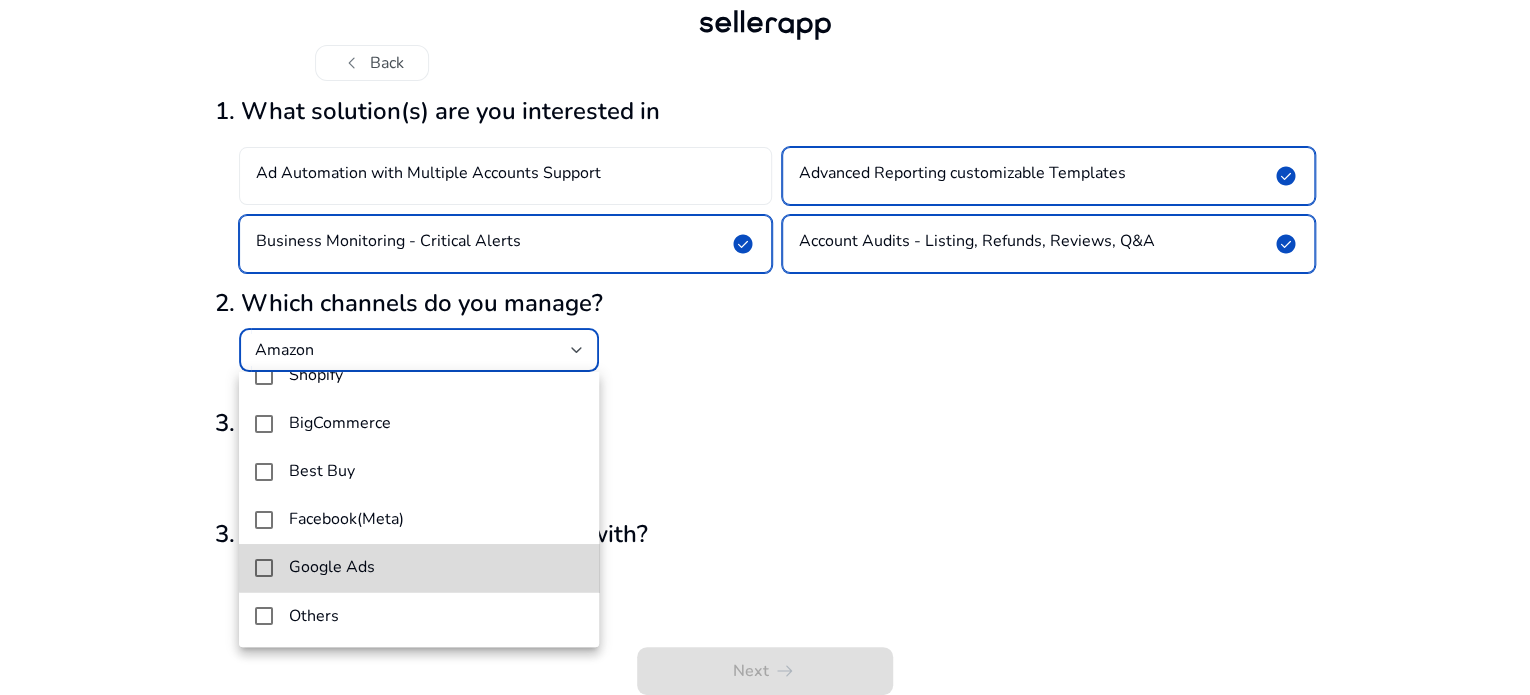 click on "Google Ads" at bounding box center [436, 567] 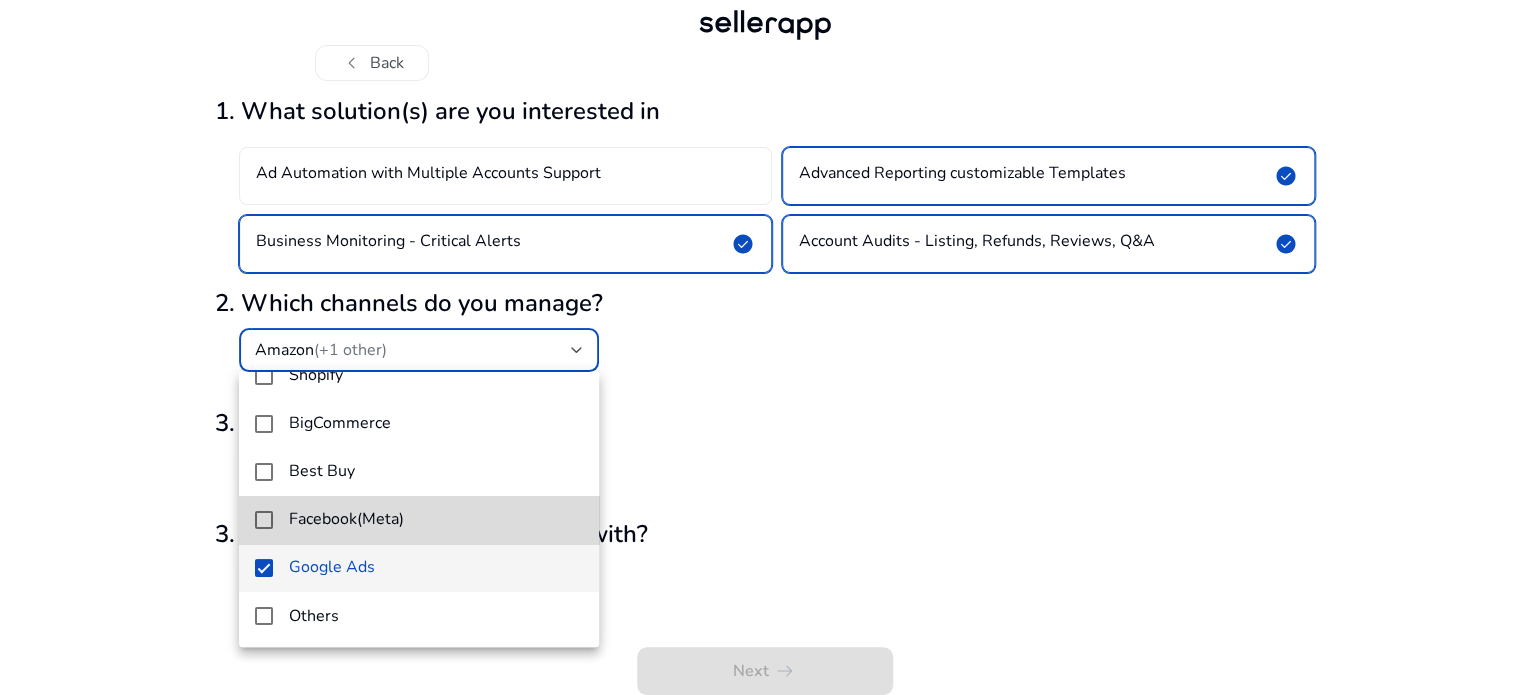 click on "Facebook(Meta)" at bounding box center (419, 520) 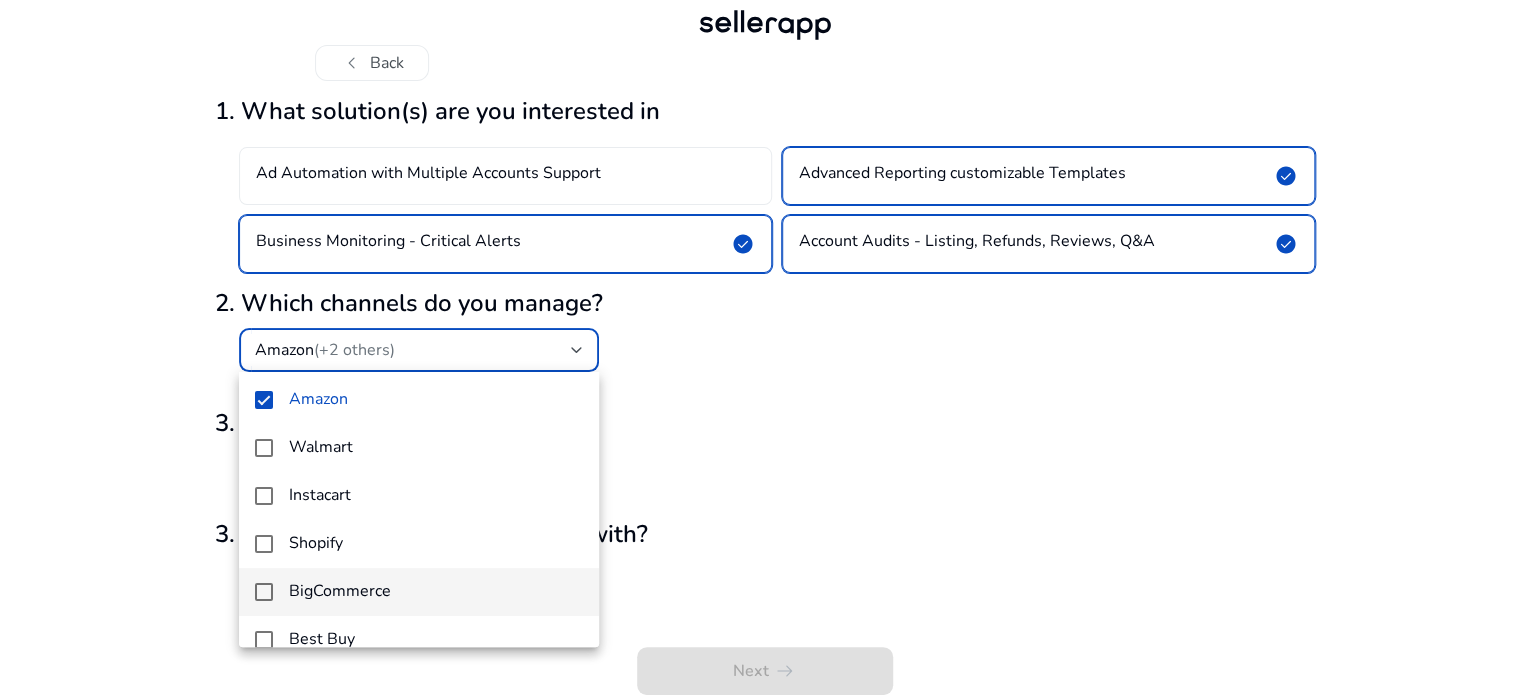 scroll, scrollTop: 0, scrollLeft: 0, axis: both 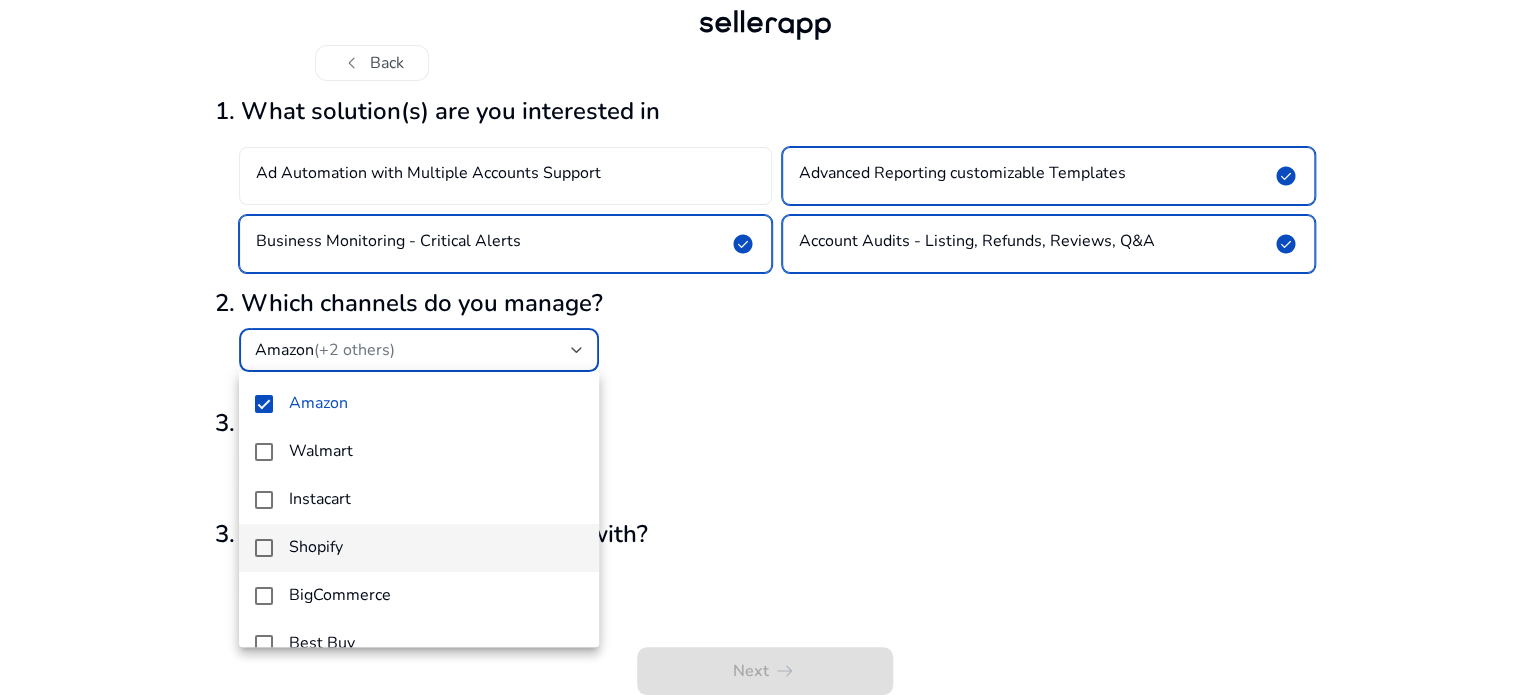 click on "Shopify" at bounding box center [436, 547] 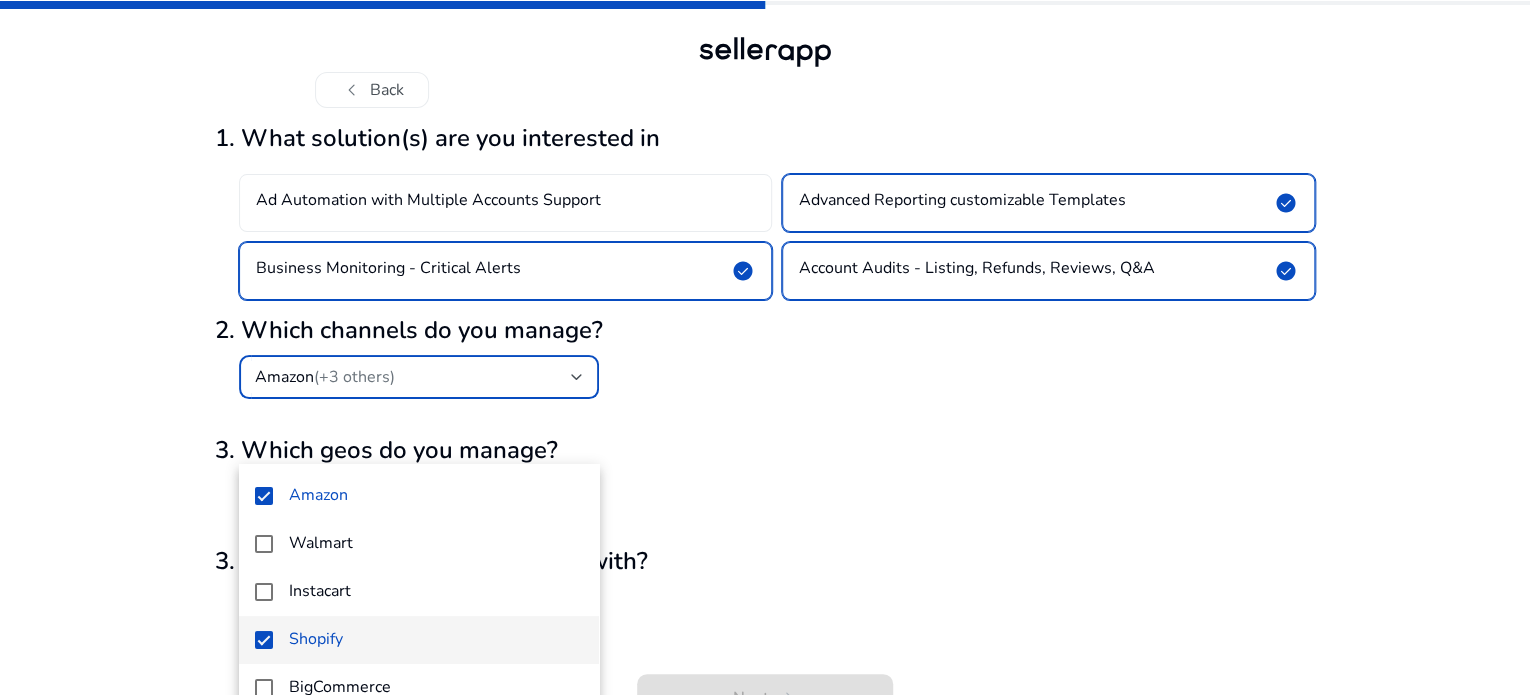 scroll, scrollTop: 0, scrollLeft: 0, axis: both 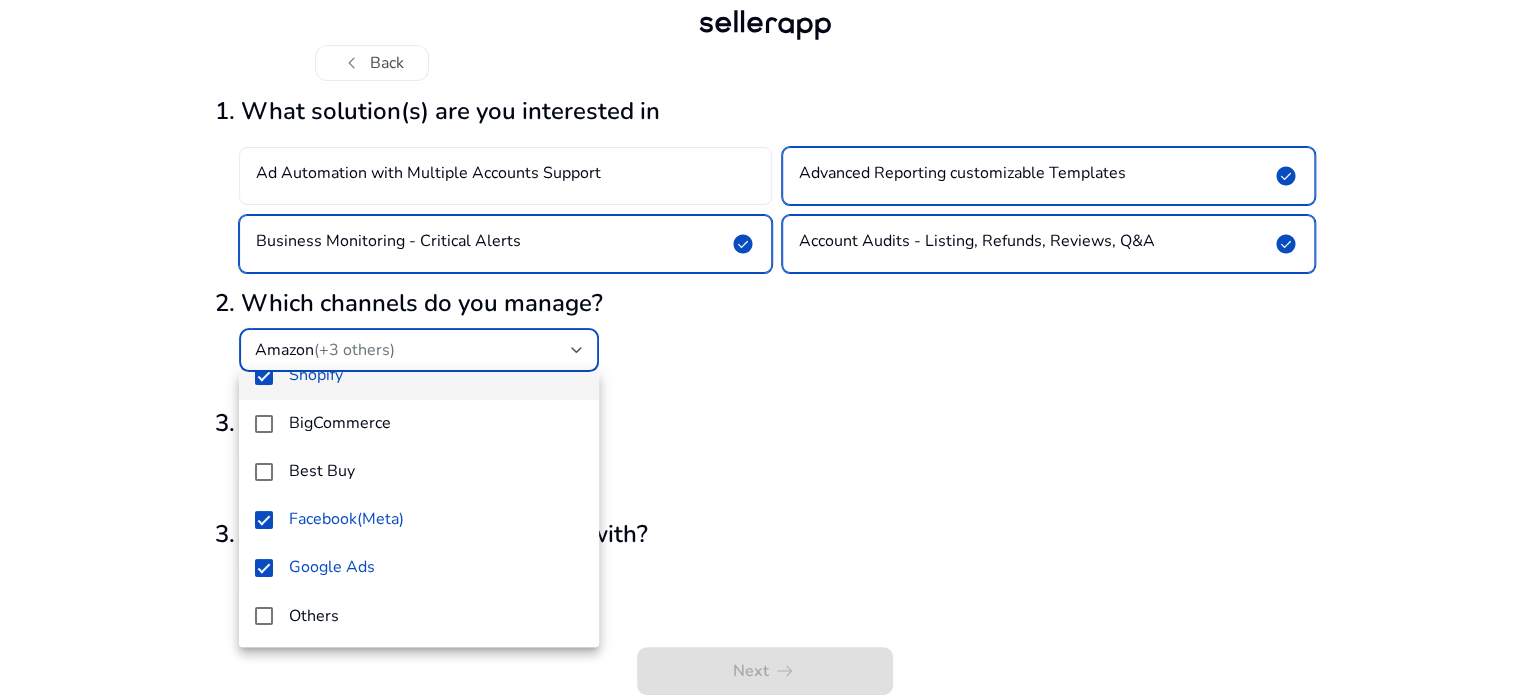 click at bounding box center [765, 347] 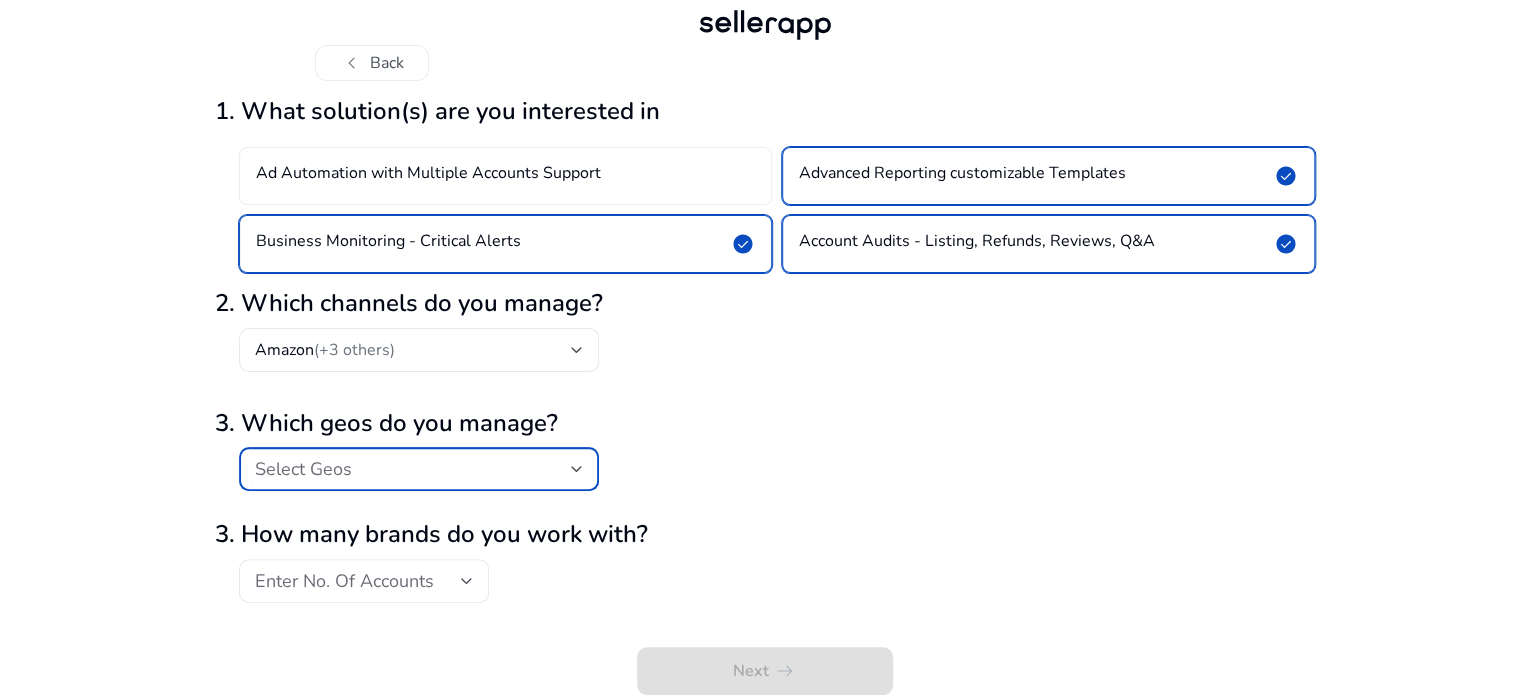click on "Select Geos" at bounding box center [413, 469] 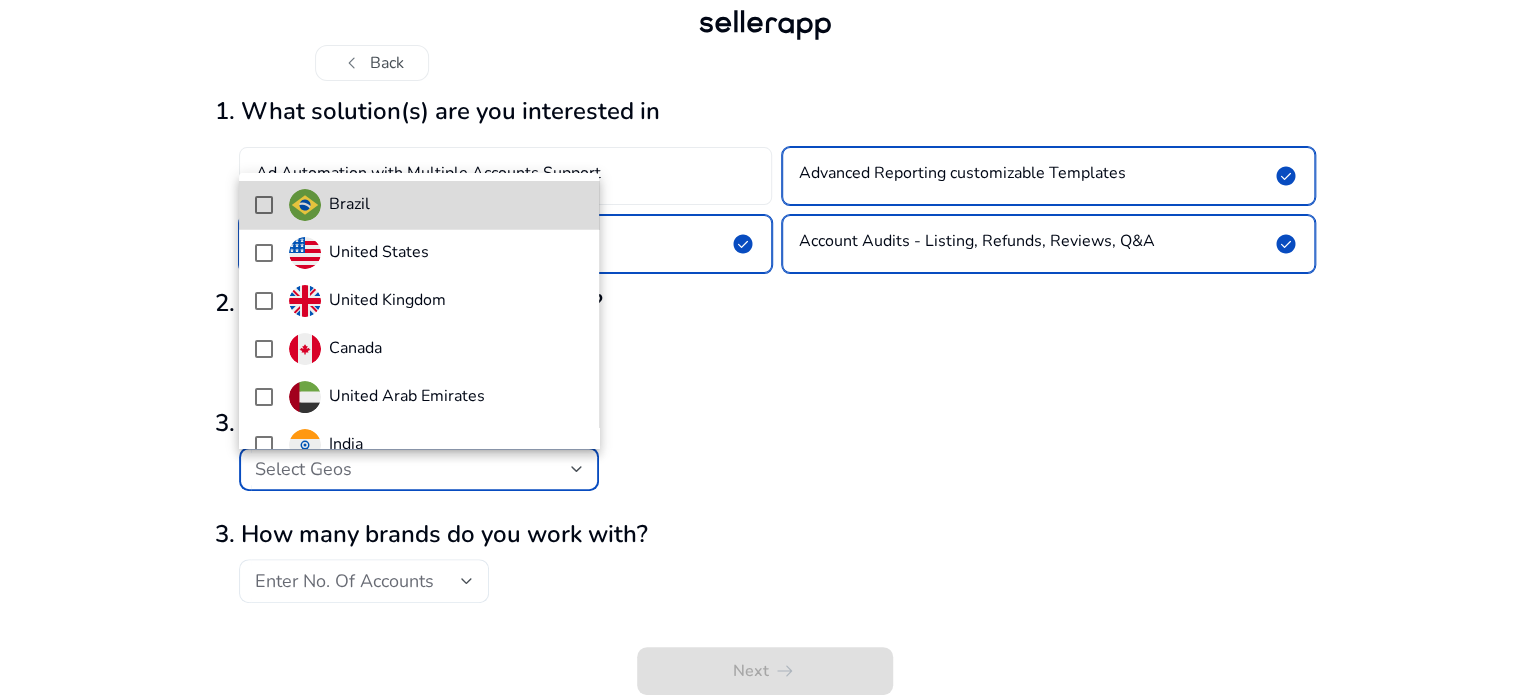click on "Brazil" at bounding box center [436, 205] 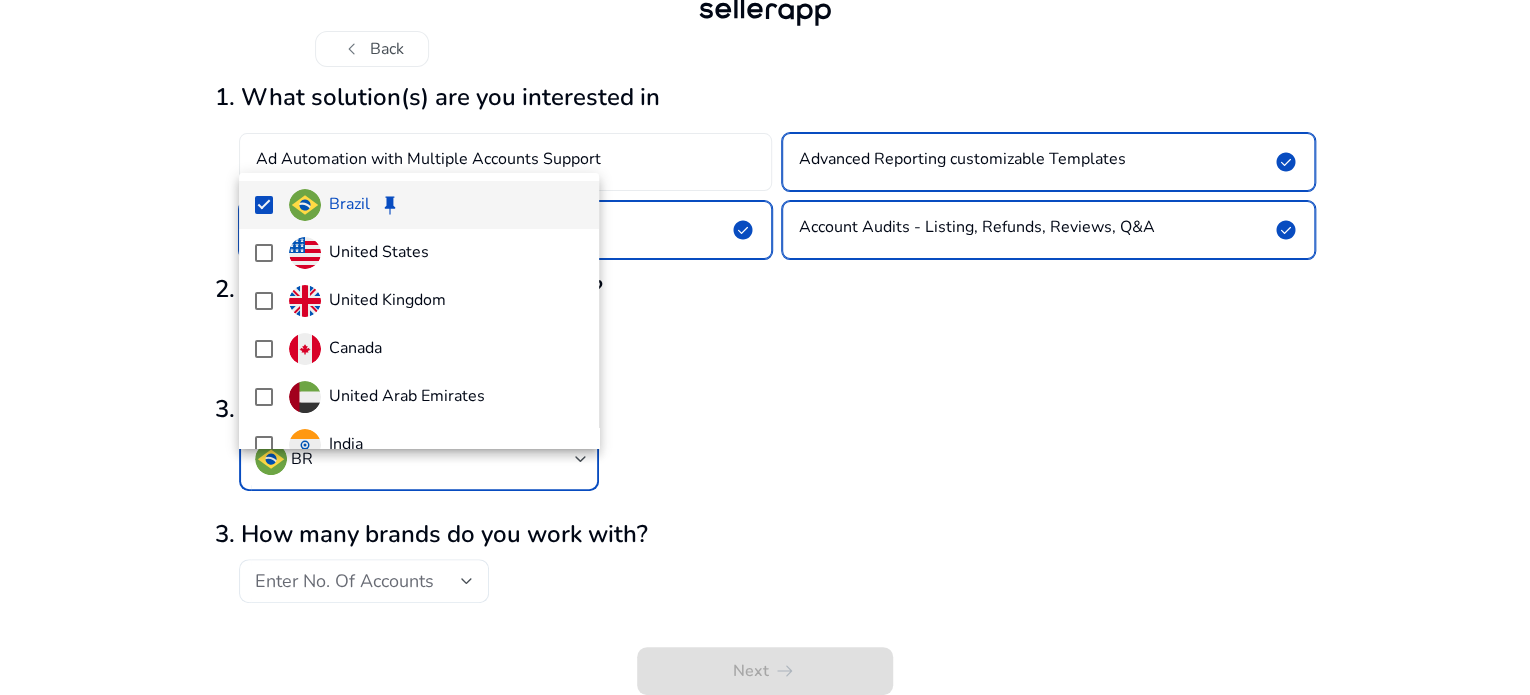 click at bounding box center [765, 347] 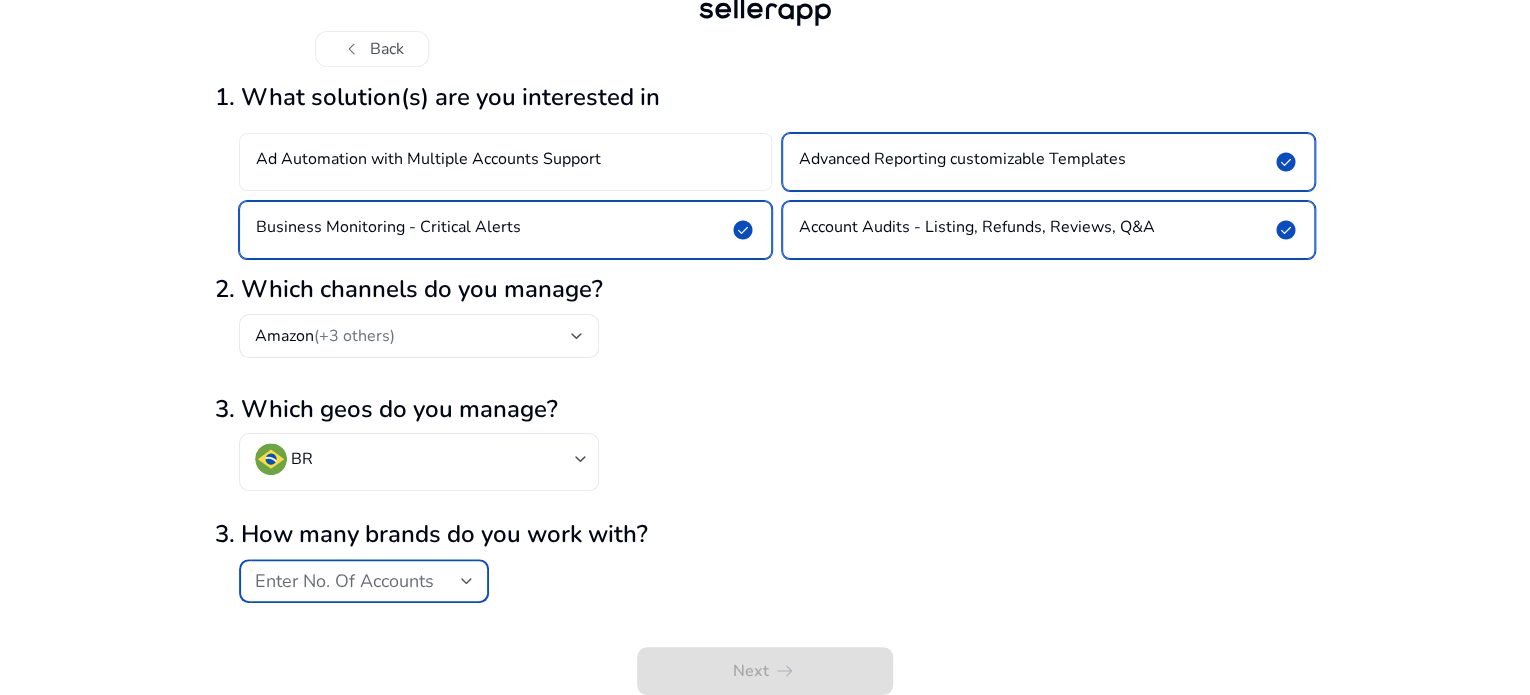 click on "Enter No. Of Accounts" at bounding box center [358, 581] 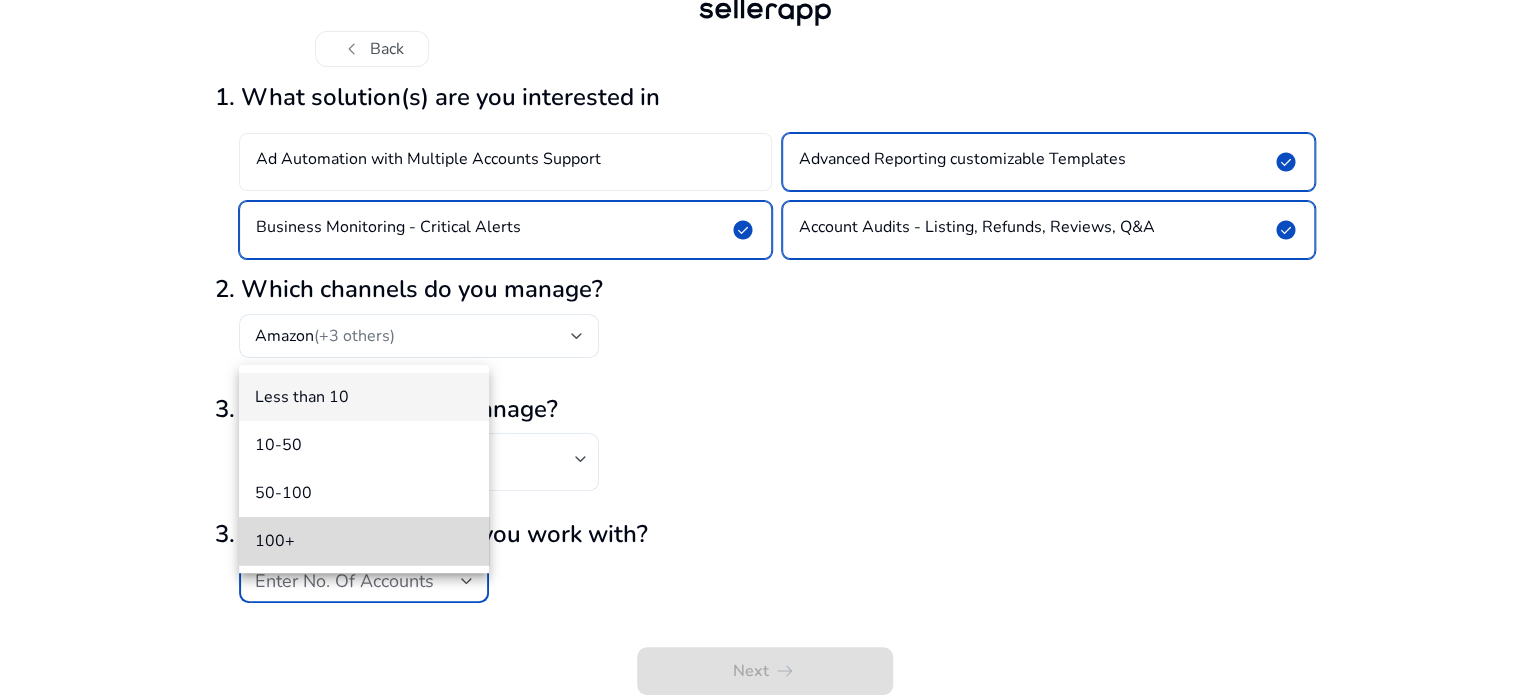 click on "100+" at bounding box center [364, 541] 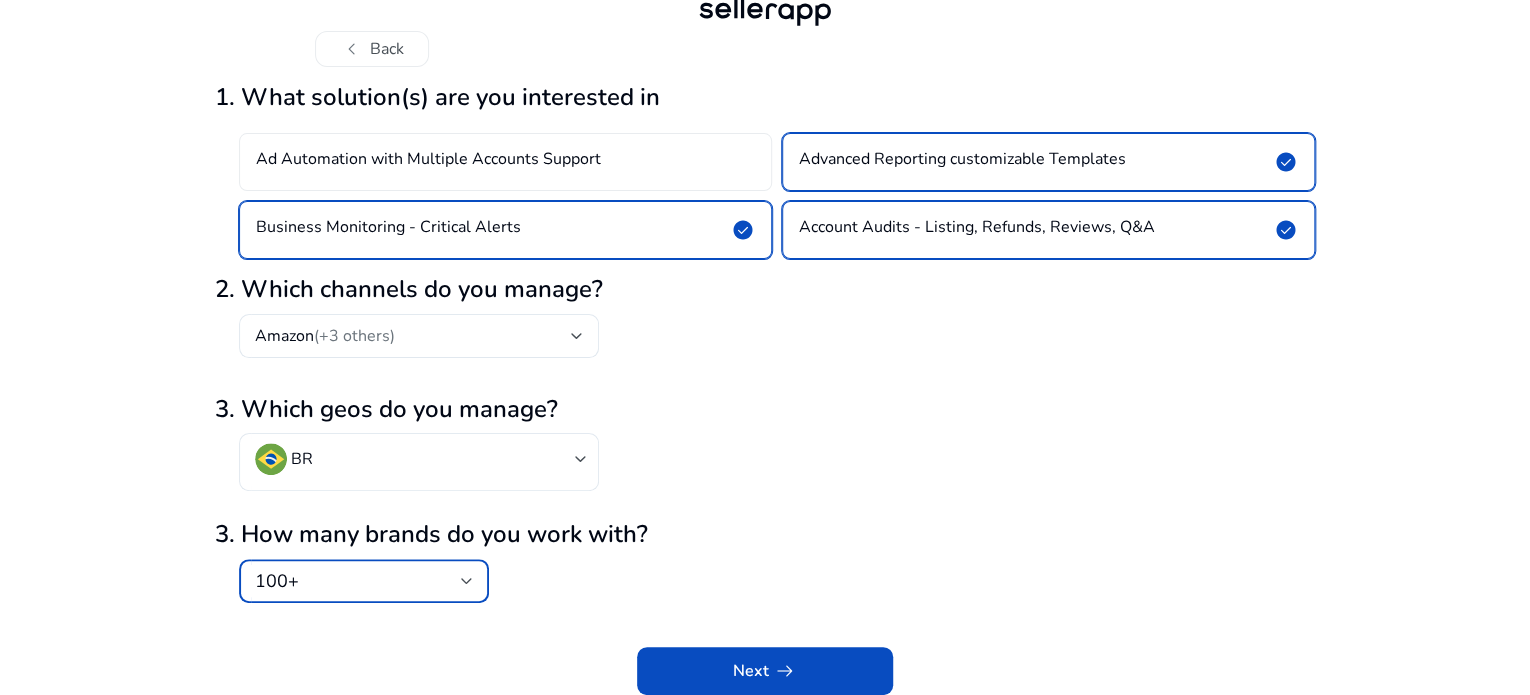 click on "1. What solution(s) are you interested in   Ad Automation with Multiple Accounts Support   Advanced Reporting customizable Templates   check_circle   Business Monitoring - Critical Alerts   check_circle   Account Audits - Listing, Refunds, Reviews, Q&A   check_circle   2. Which channels do you manage?   Amazon   (+3 others)   3. Which geos do you manage?   BR   3. How many brands do you work with?  100+  Next   arrow_right_alt" 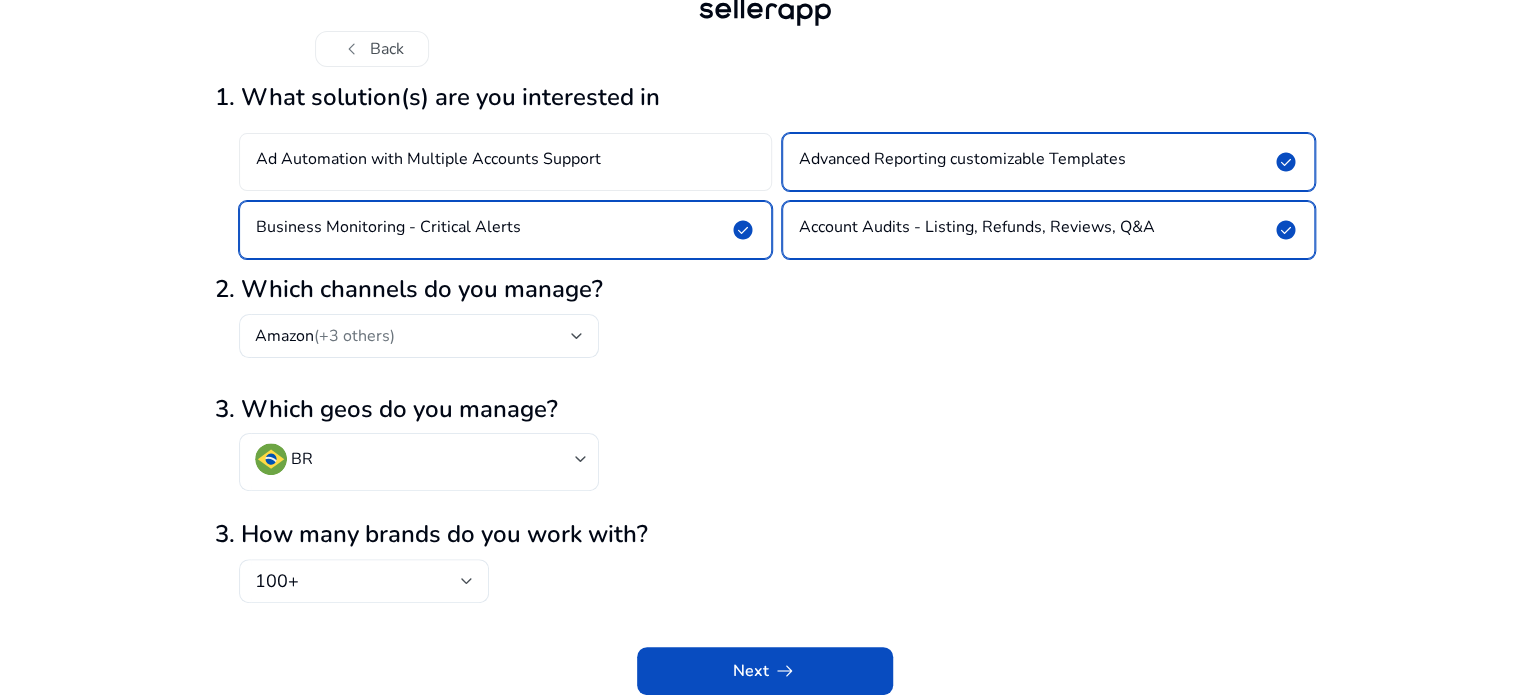 scroll, scrollTop: 106, scrollLeft: 0, axis: vertical 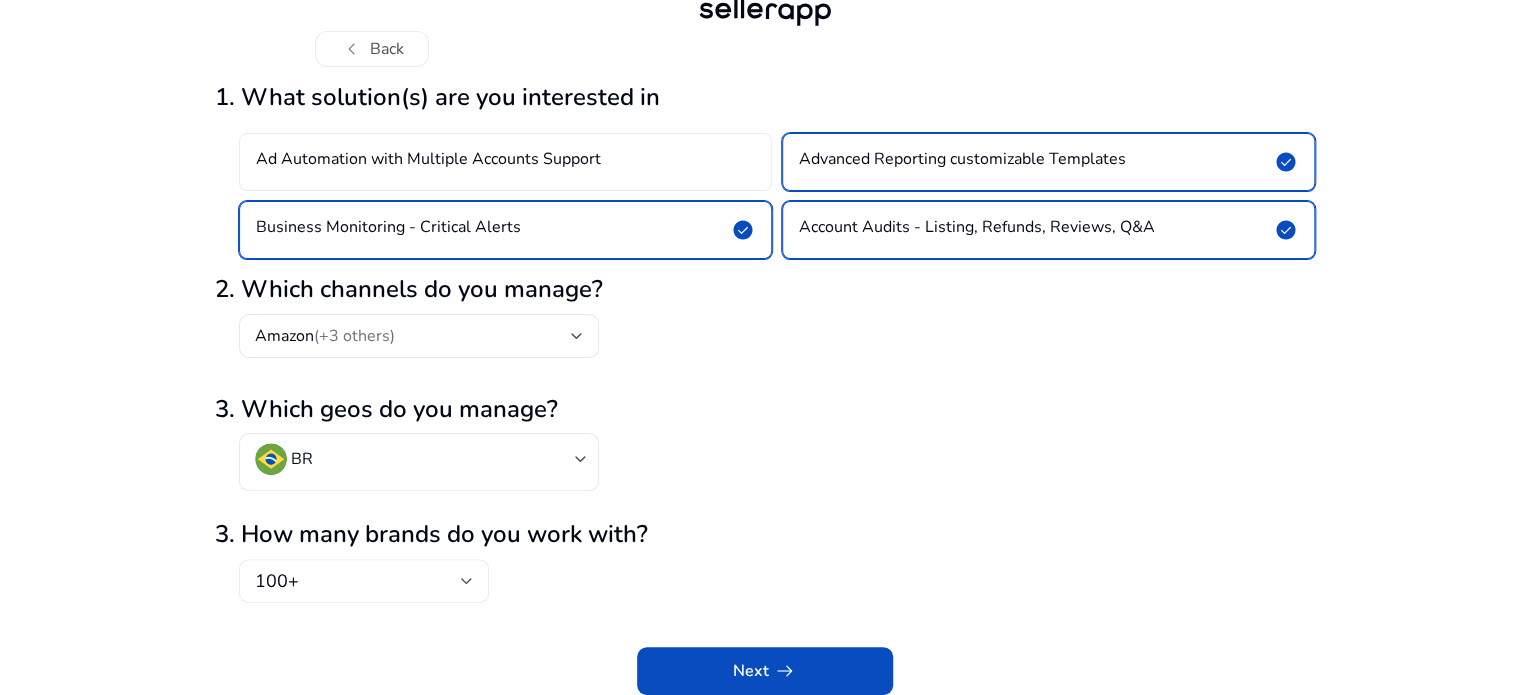 click on "100+" 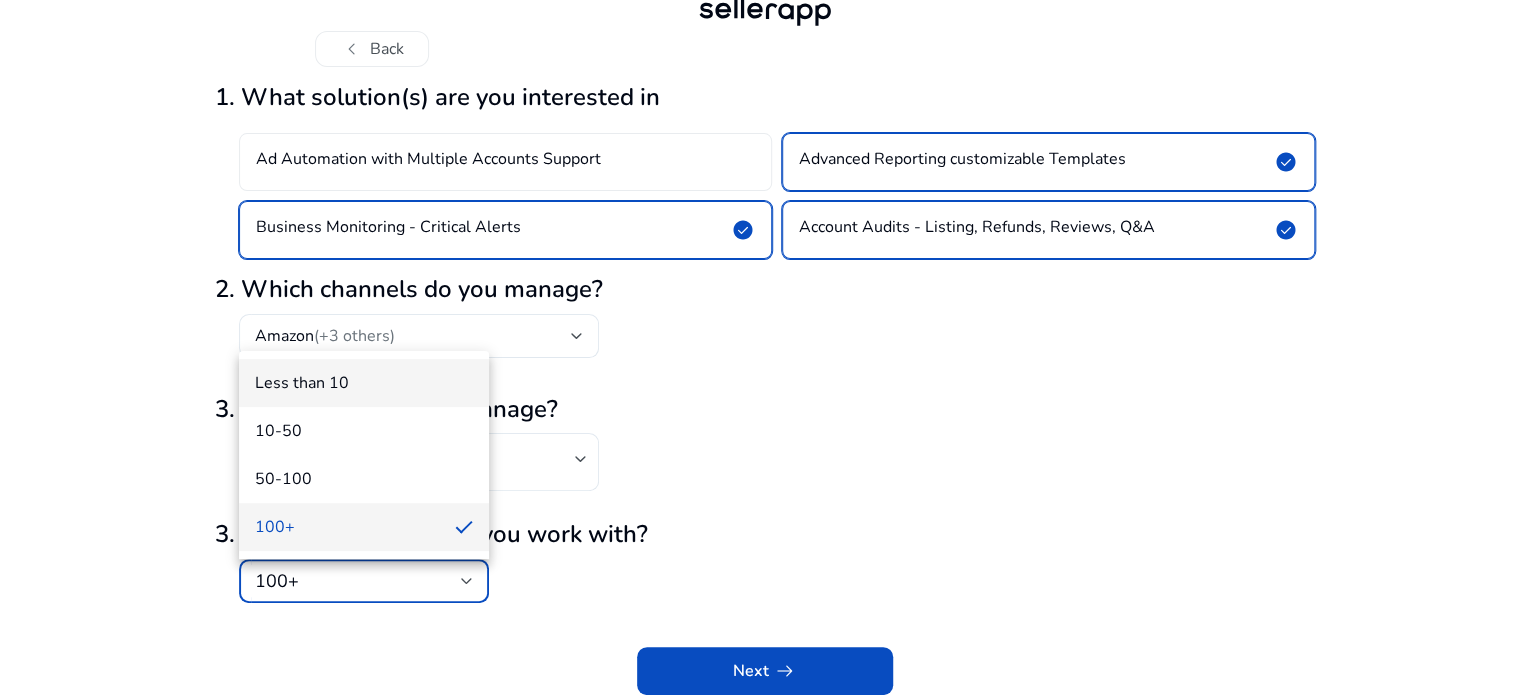 click on "Less than 10" at bounding box center [364, 383] 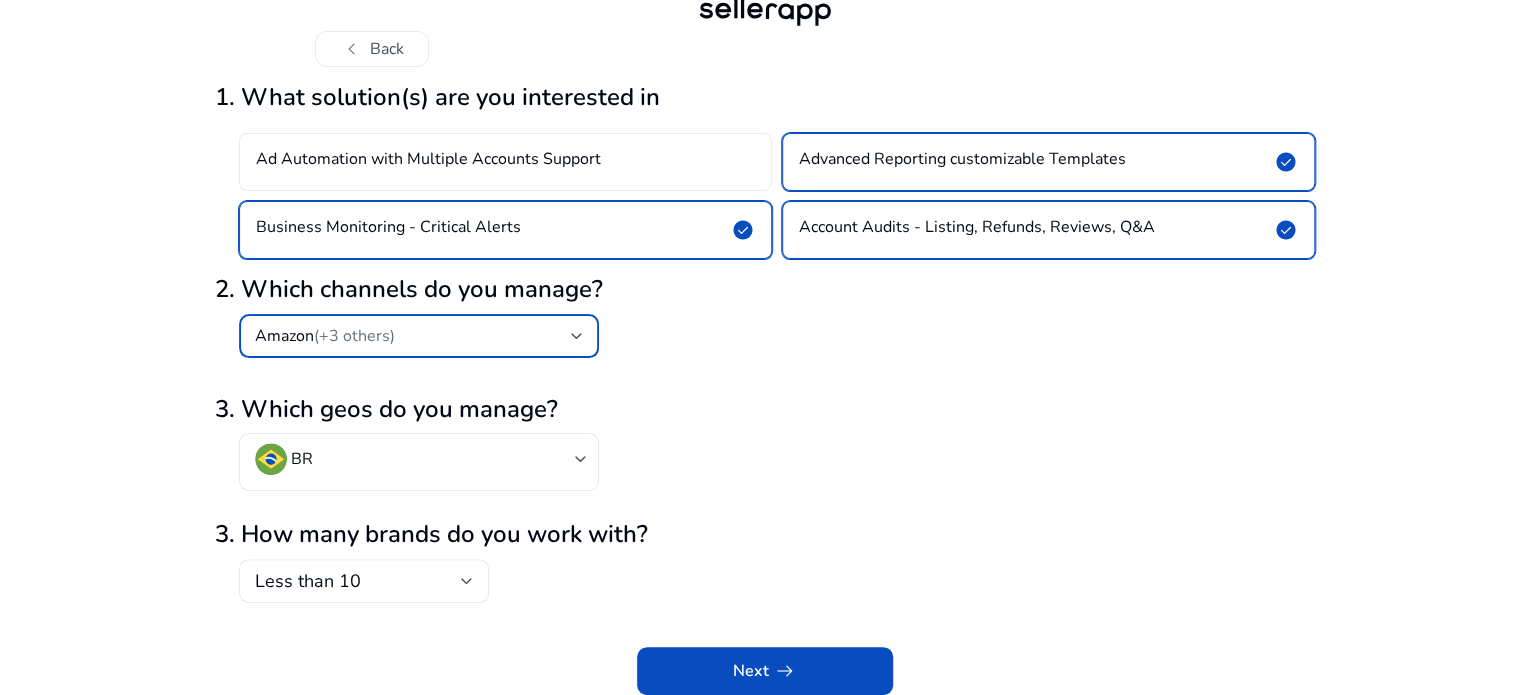 click on "Amazon   (+3 others)" at bounding box center (413, 336) 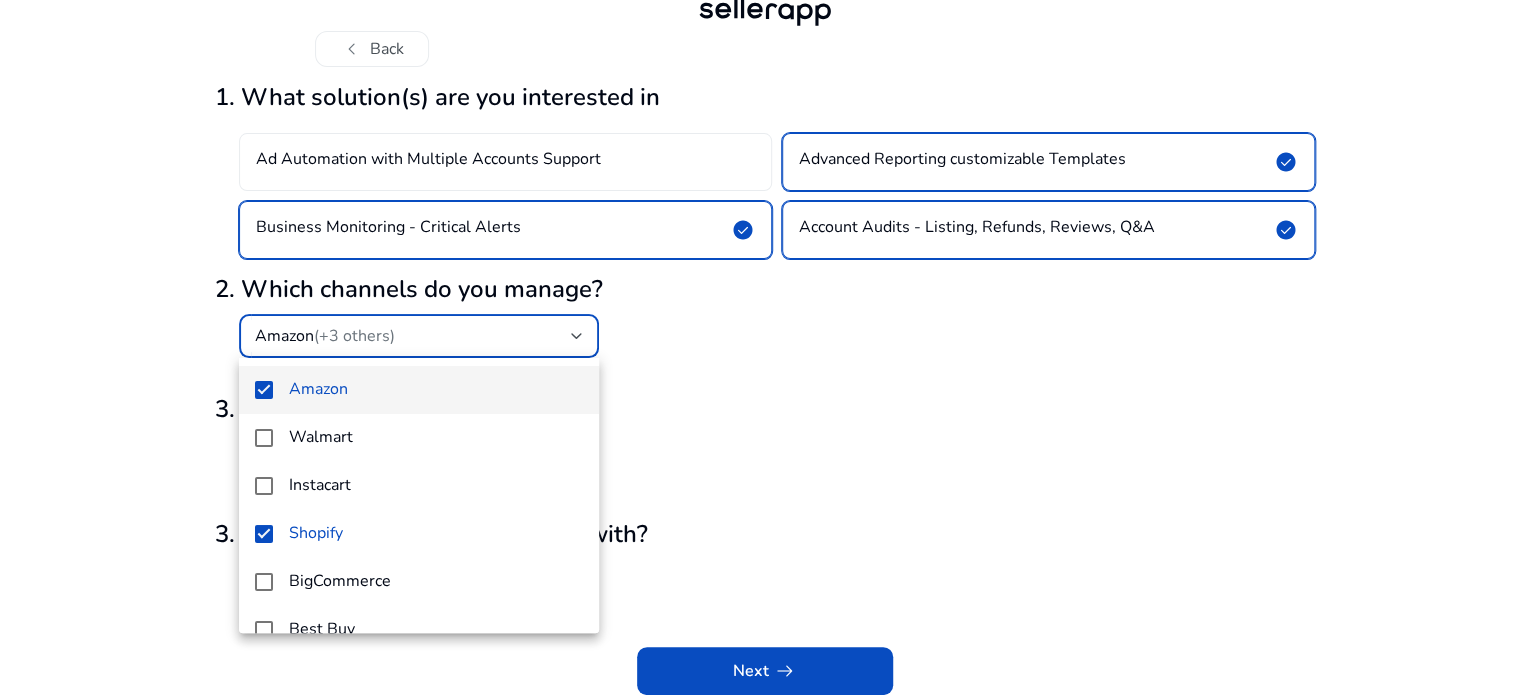 click at bounding box center [765, 347] 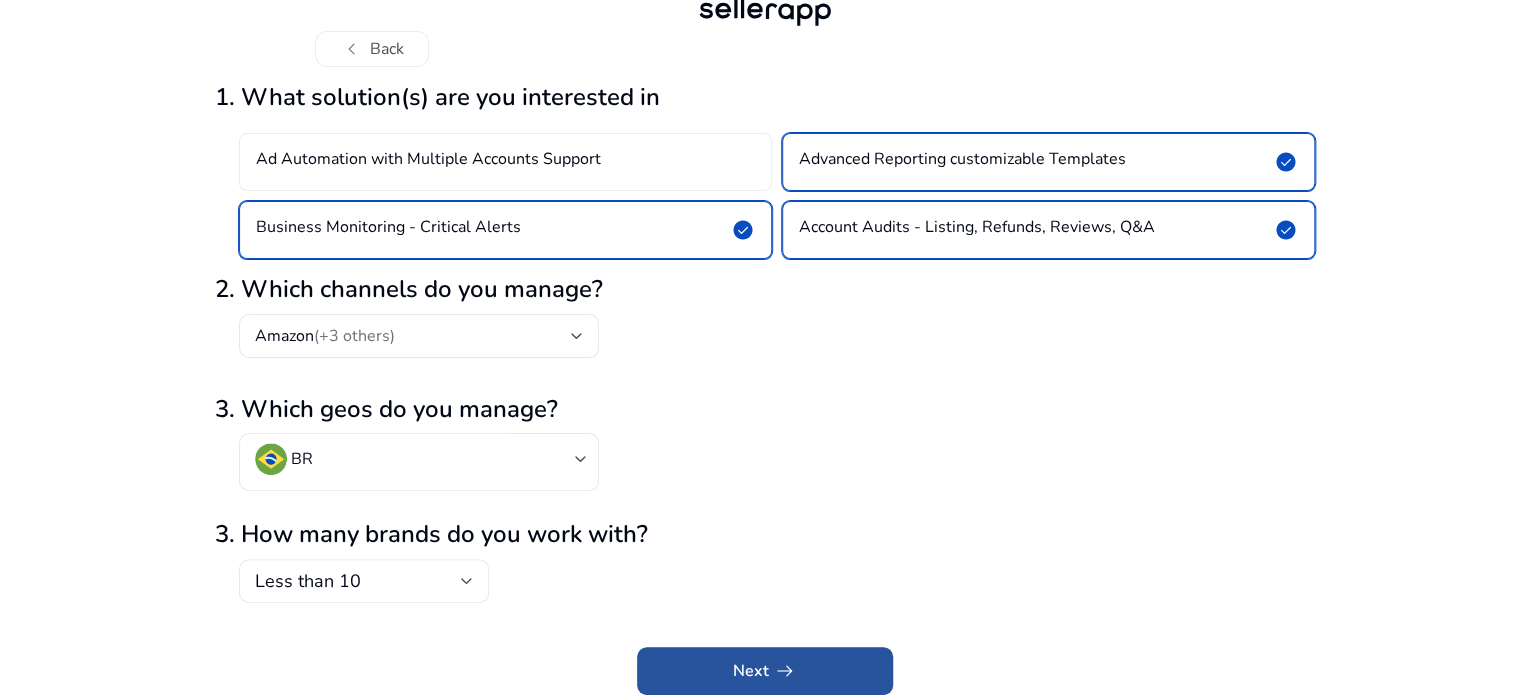 click on "arrow_right_alt" 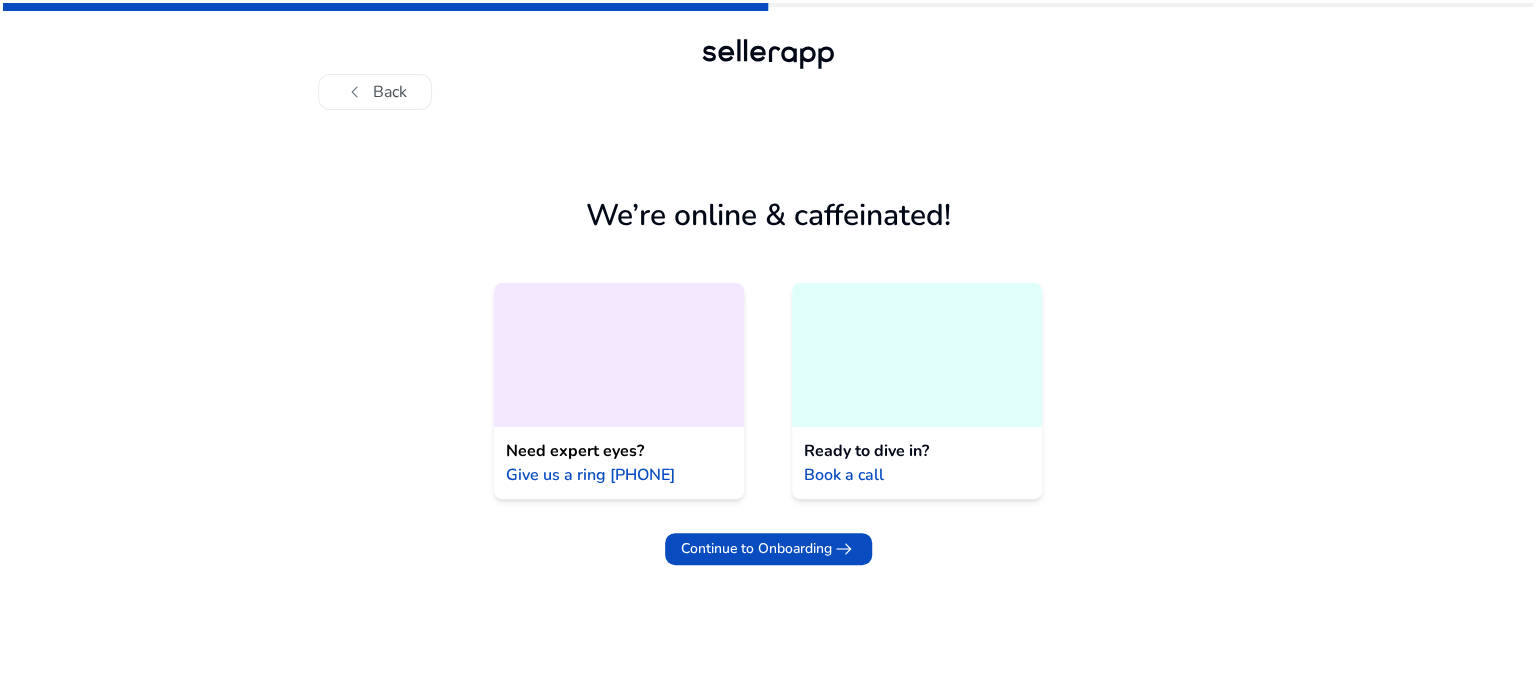 scroll, scrollTop: 0, scrollLeft: 0, axis: both 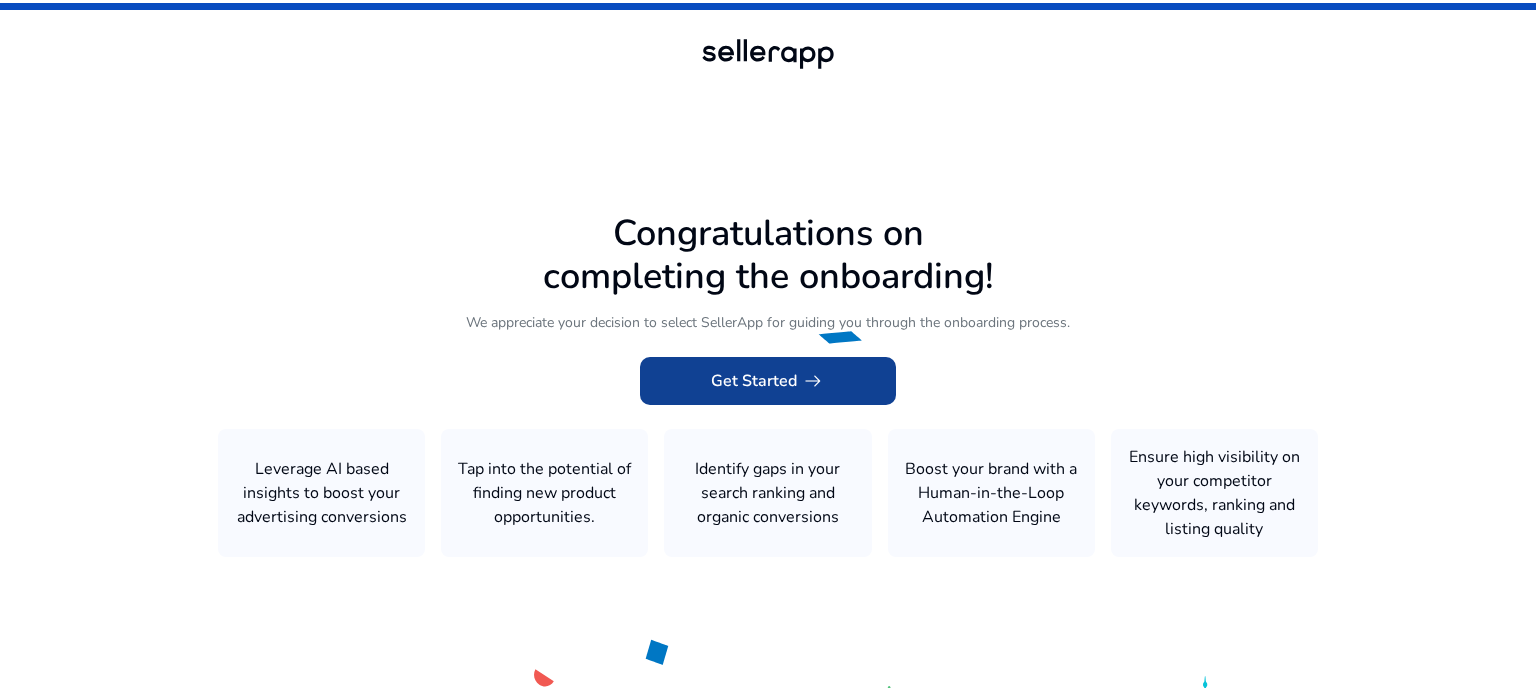 click 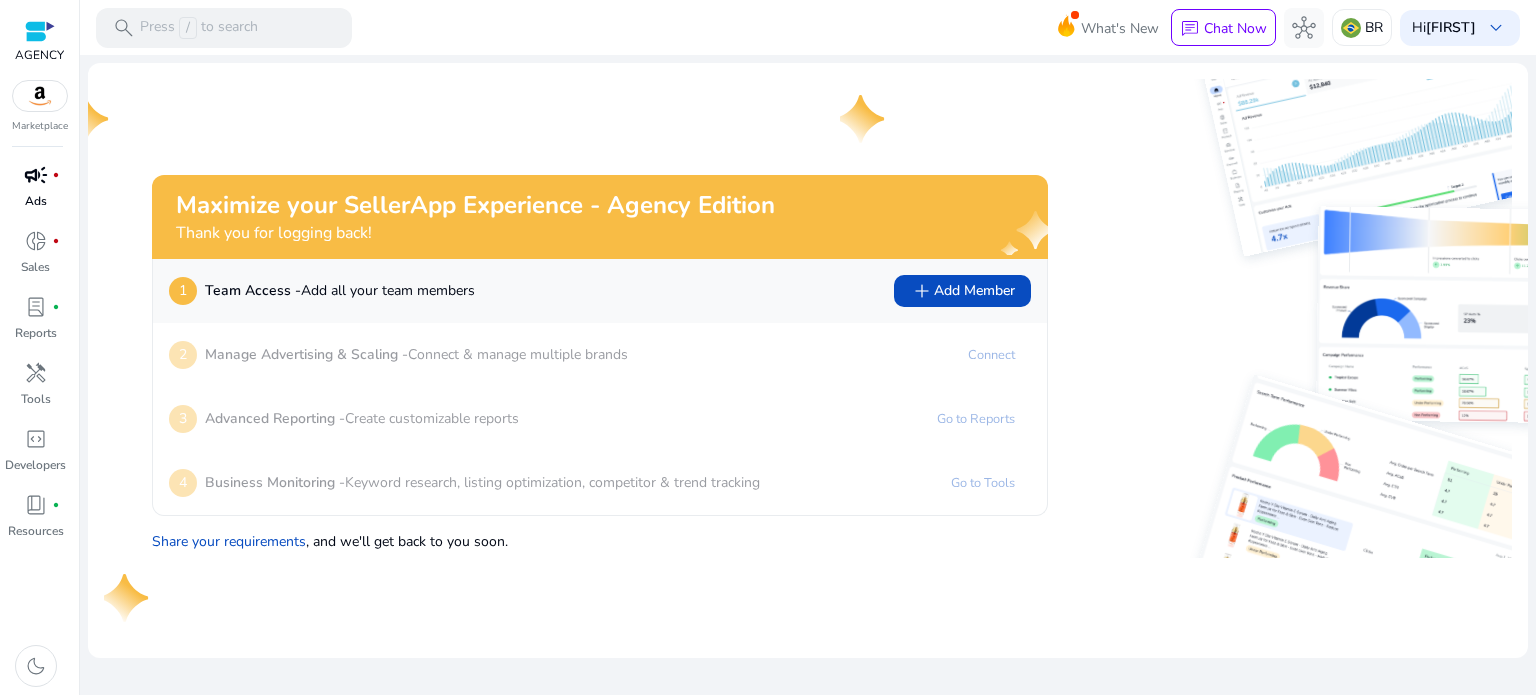 click on "Ads" at bounding box center (36, 201) 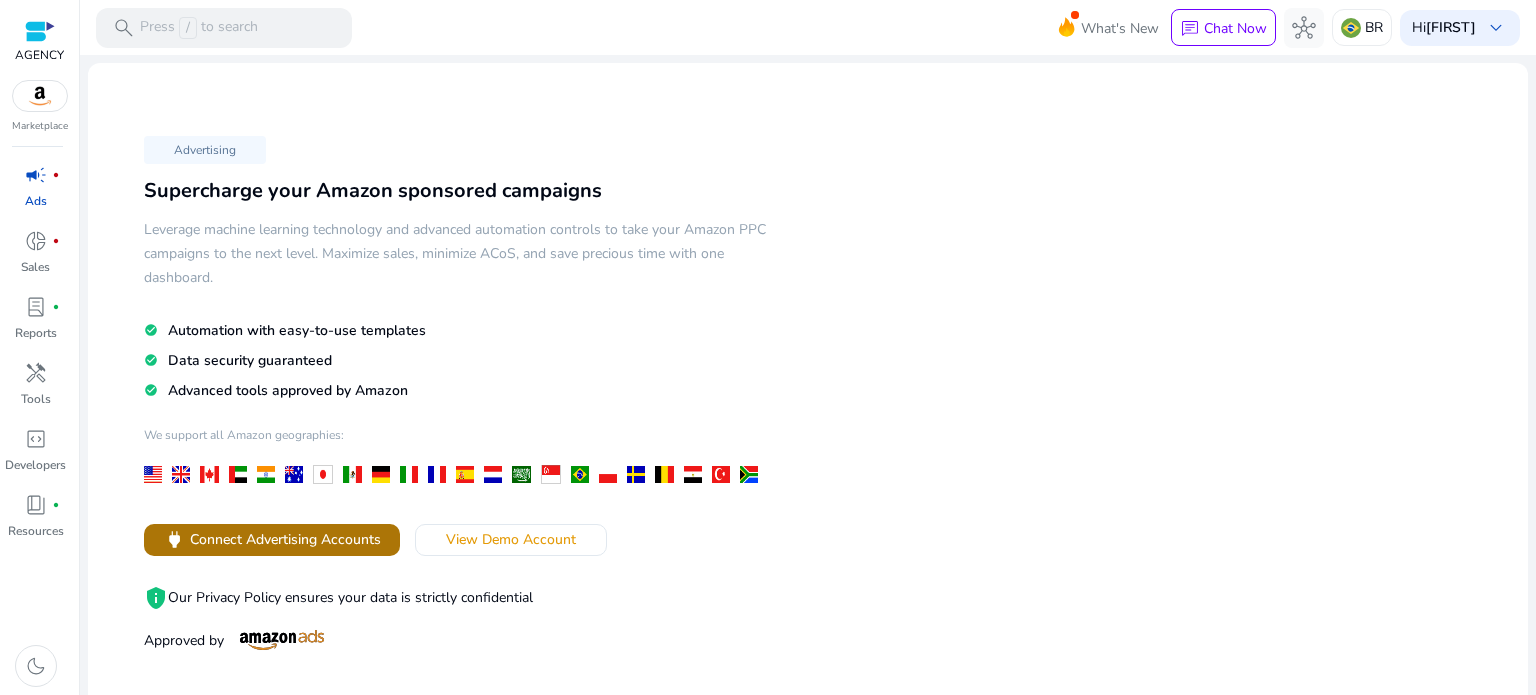 click on "Connect Advertising Accounts" 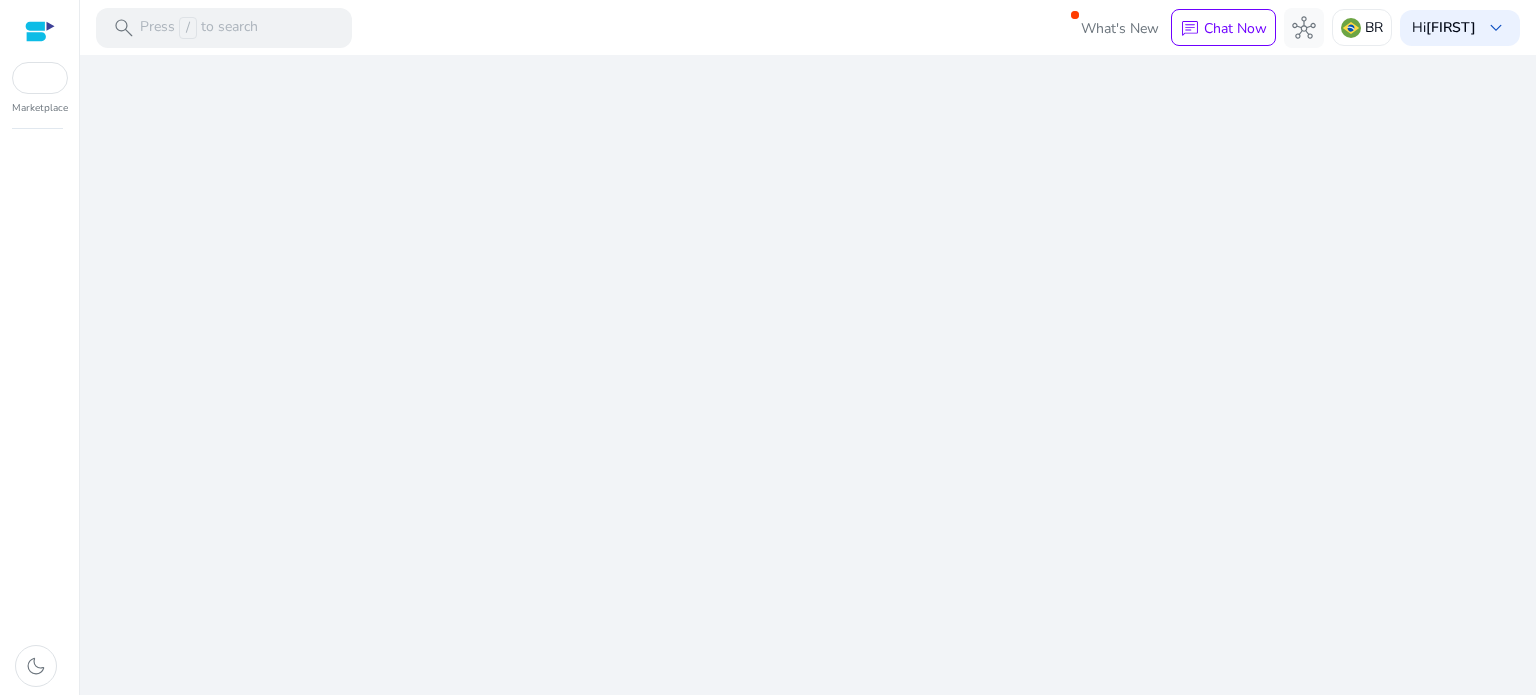 scroll, scrollTop: 0, scrollLeft: 0, axis: both 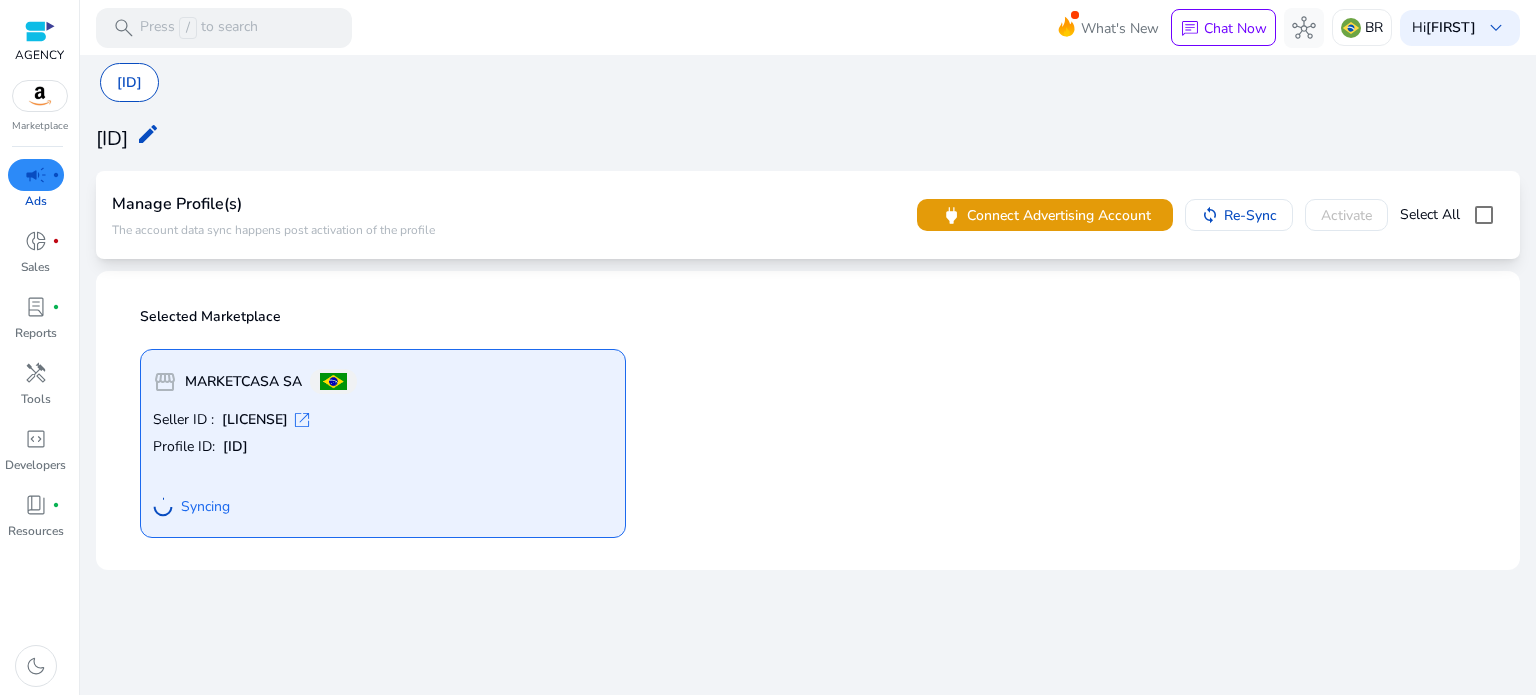 click on "Syncing" 